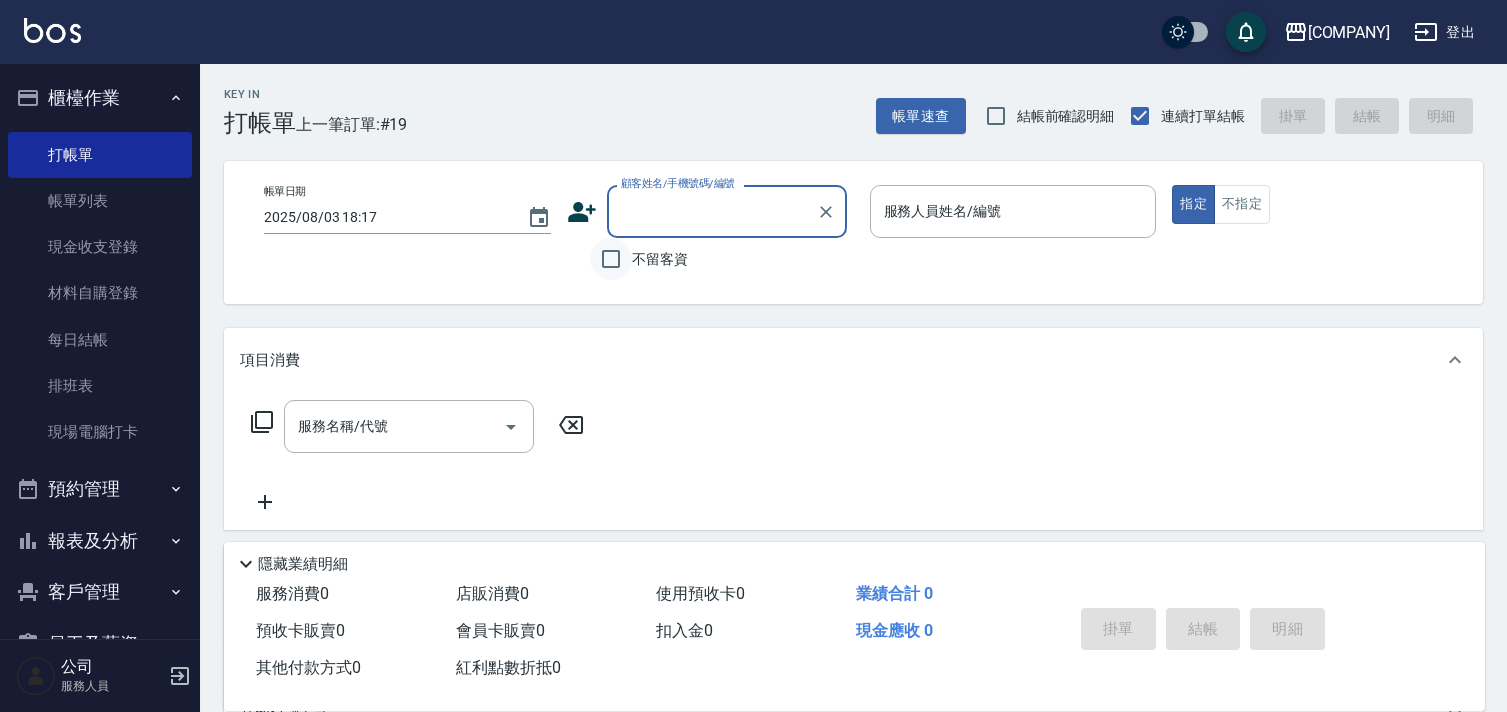 scroll, scrollTop: 0, scrollLeft: 0, axis: both 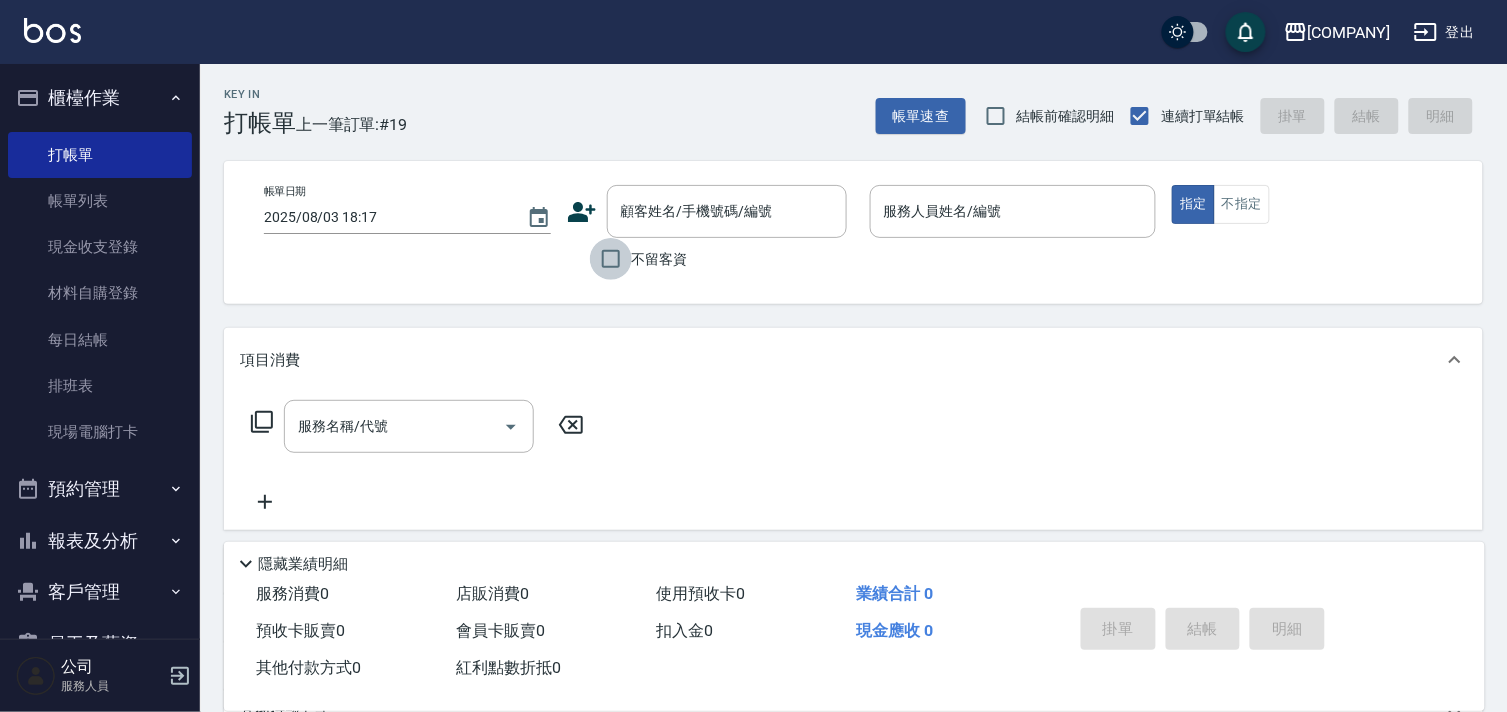 click on "不留客資" at bounding box center [611, 259] 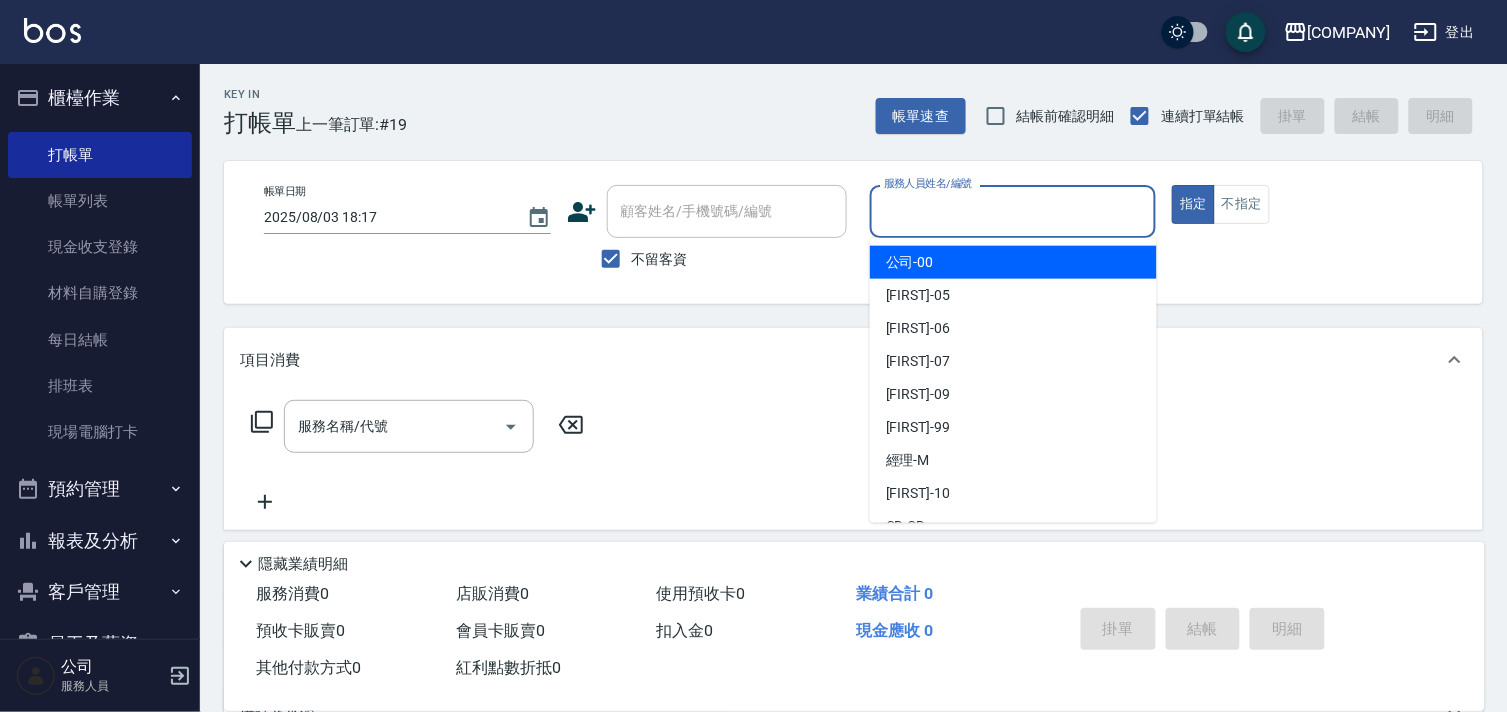 click on "服務人員姓名/編號" at bounding box center [1013, 211] 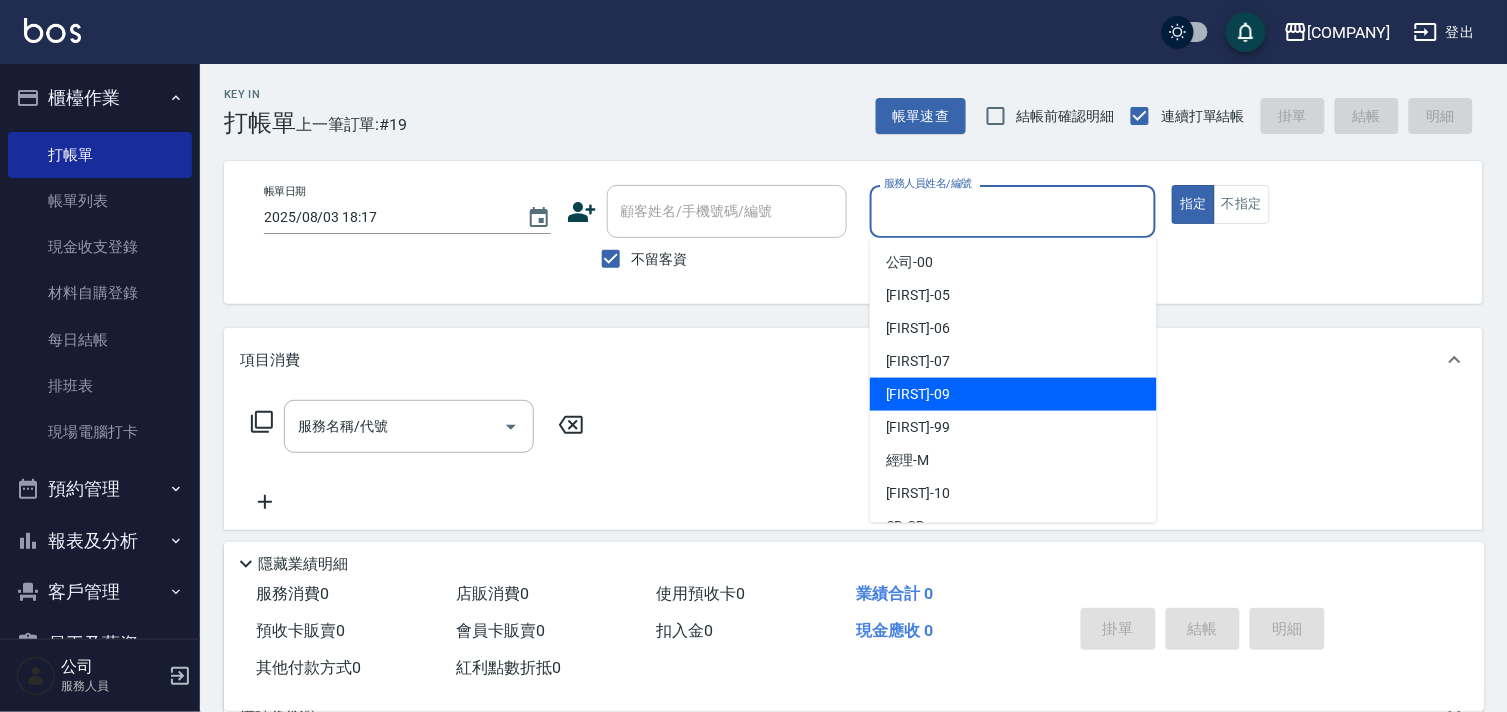 click on "TINA -09" at bounding box center [918, 394] 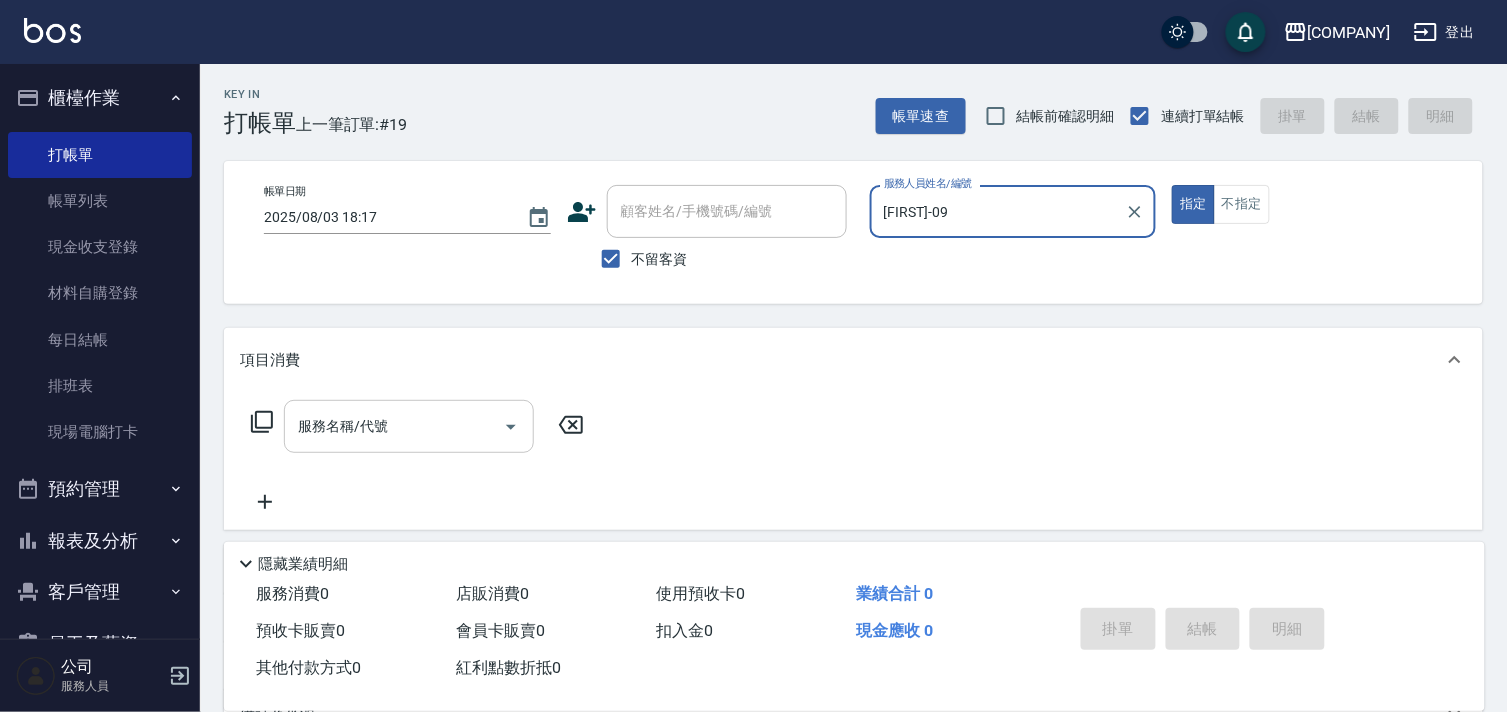 click on "服務名稱/代號" at bounding box center (394, 426) 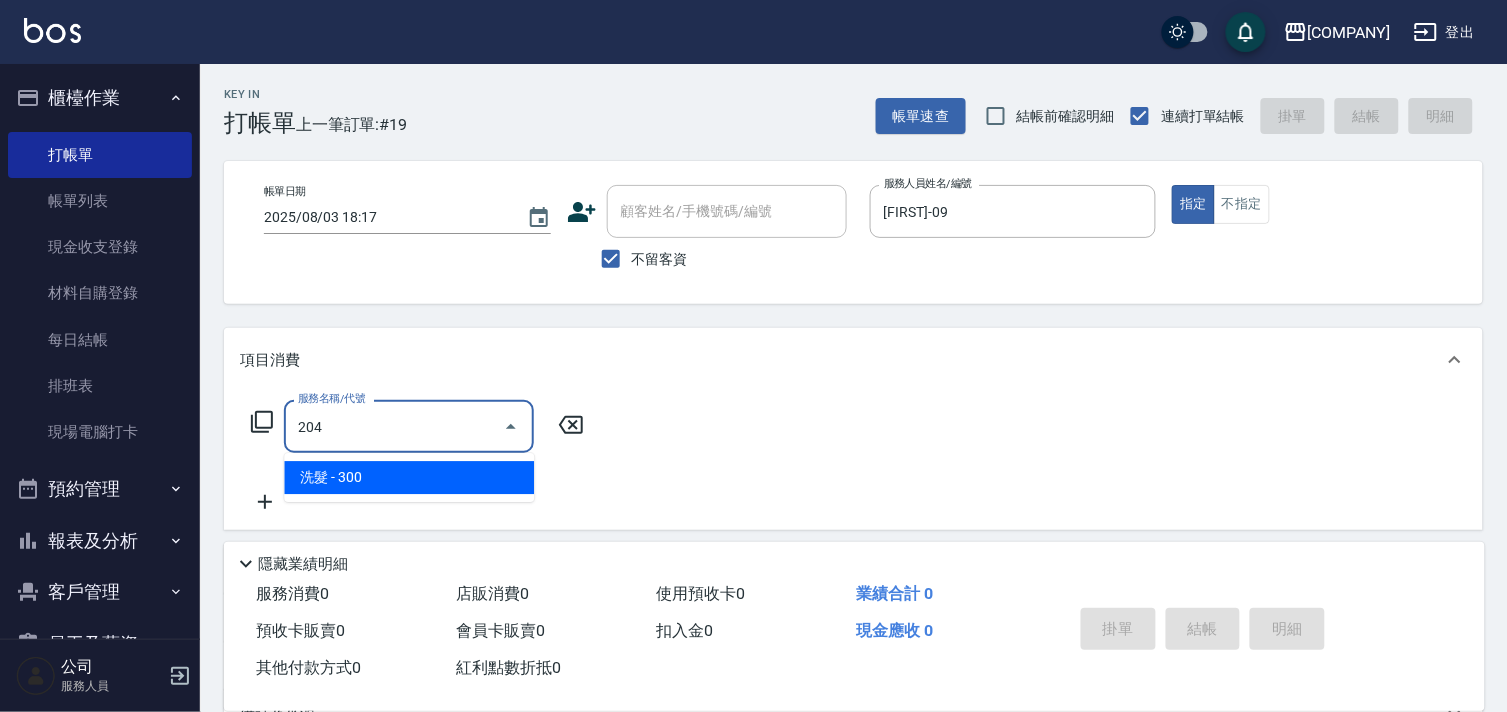 click on "洗髮 - 300" at bounding box center (409, 477) 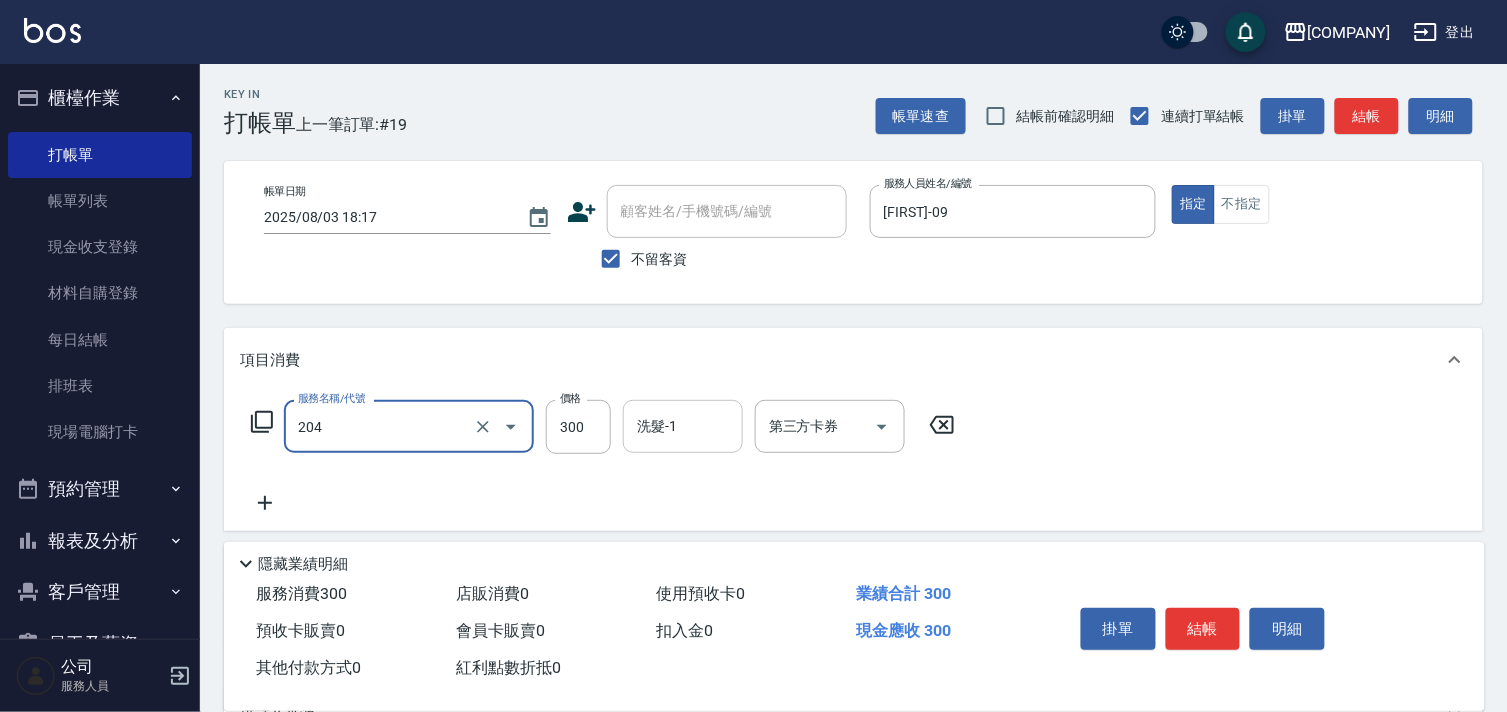 click on "洗髮-1" at bounding box center [683, 426] 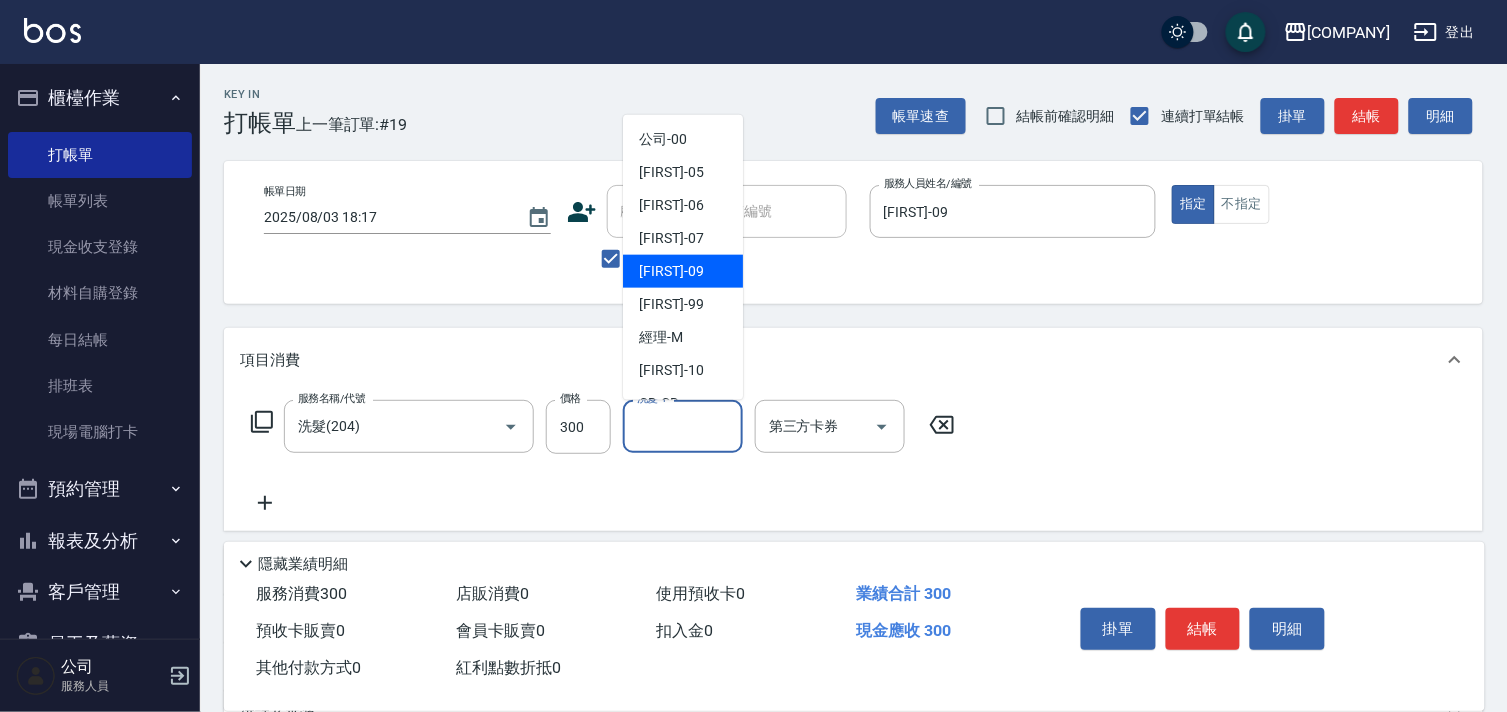 click on "TINA -09" at bounding box center (671, 271) 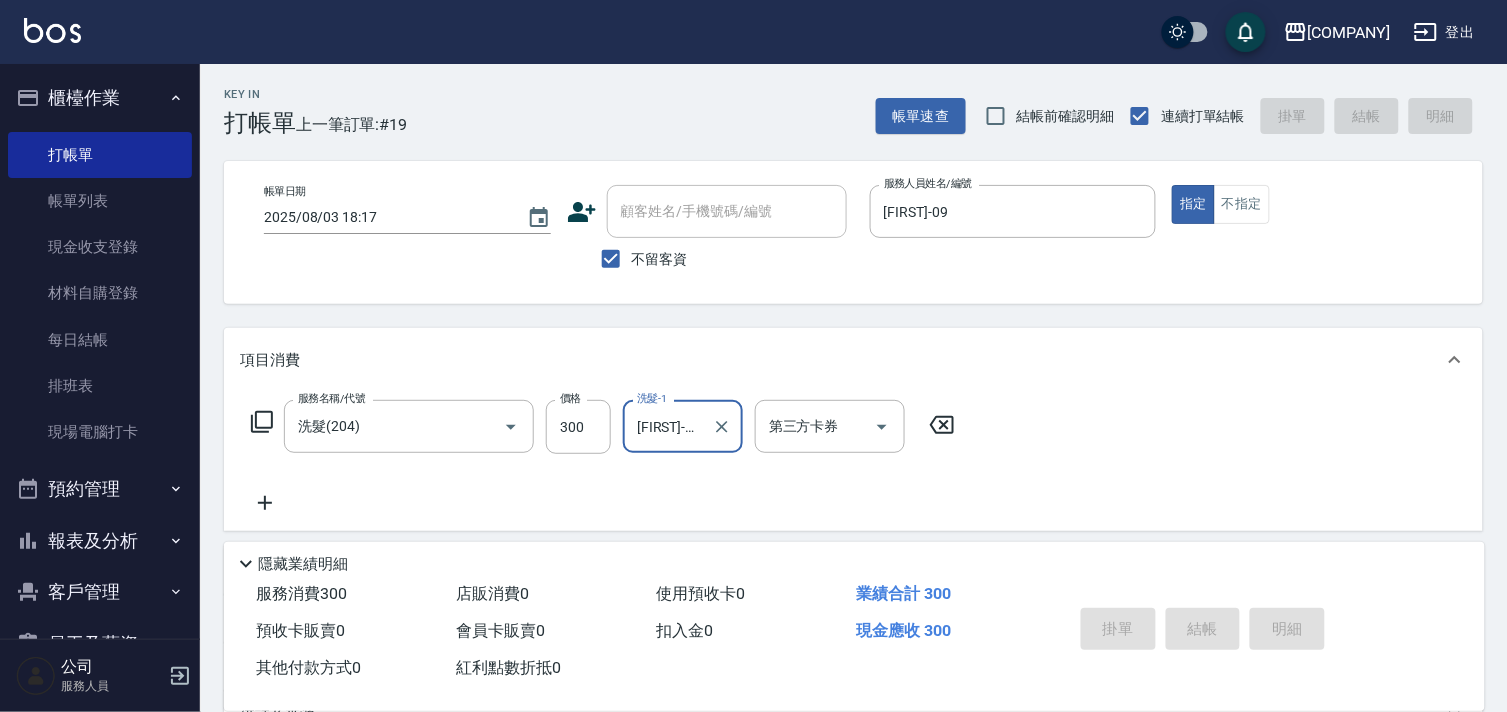 type on "2025/08/03 19:18" 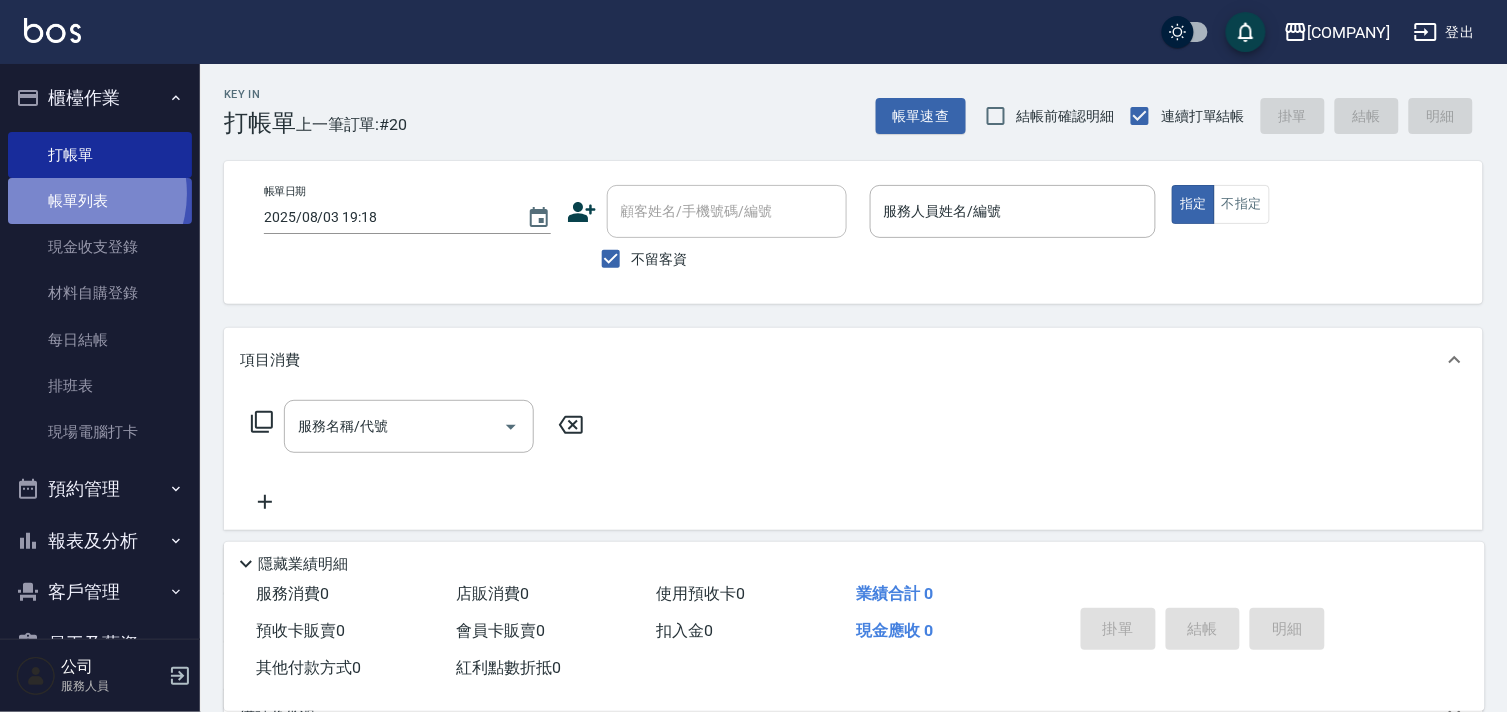 click on "帳單列表" at bounding box center (100, 201) 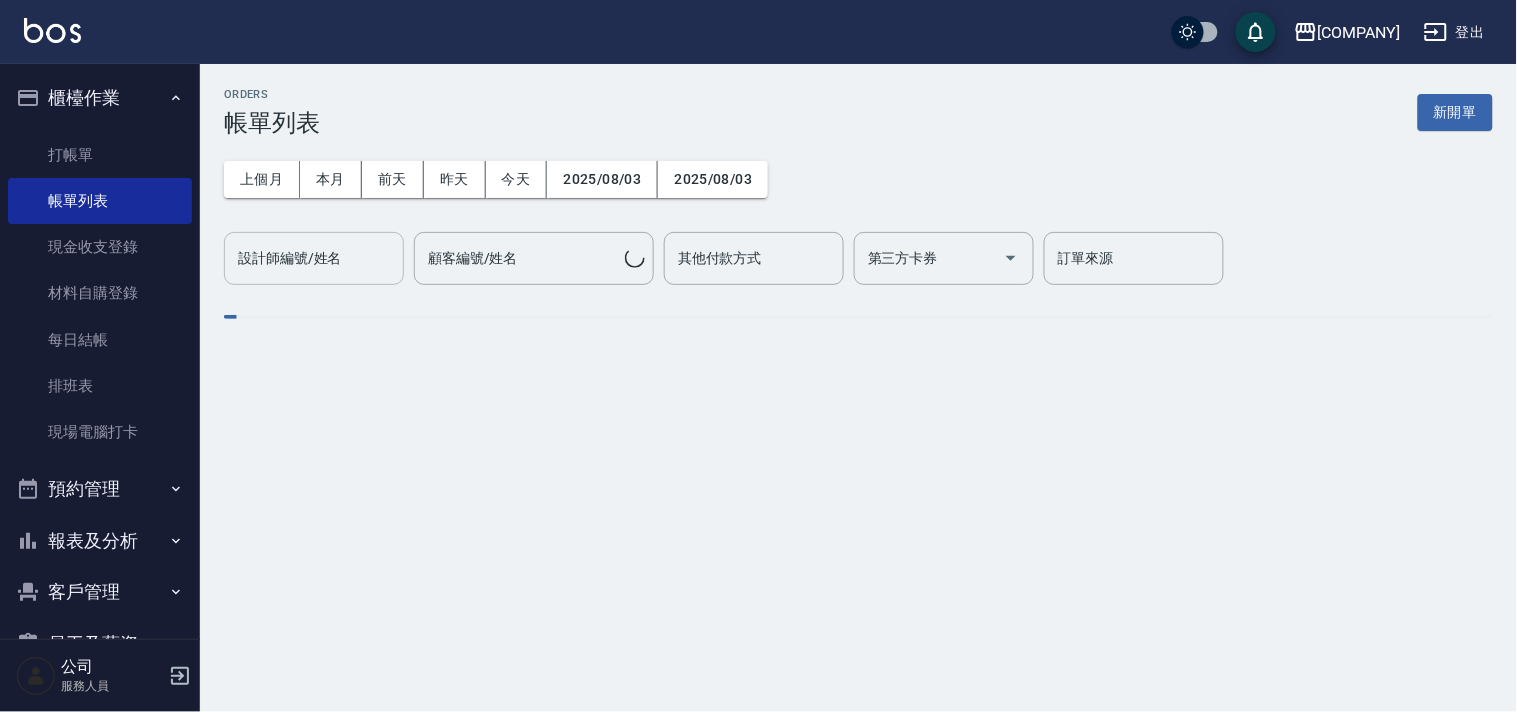 click on "設計師編號/姓名 設計師編號/姓名" at bounding box center (314, 258) 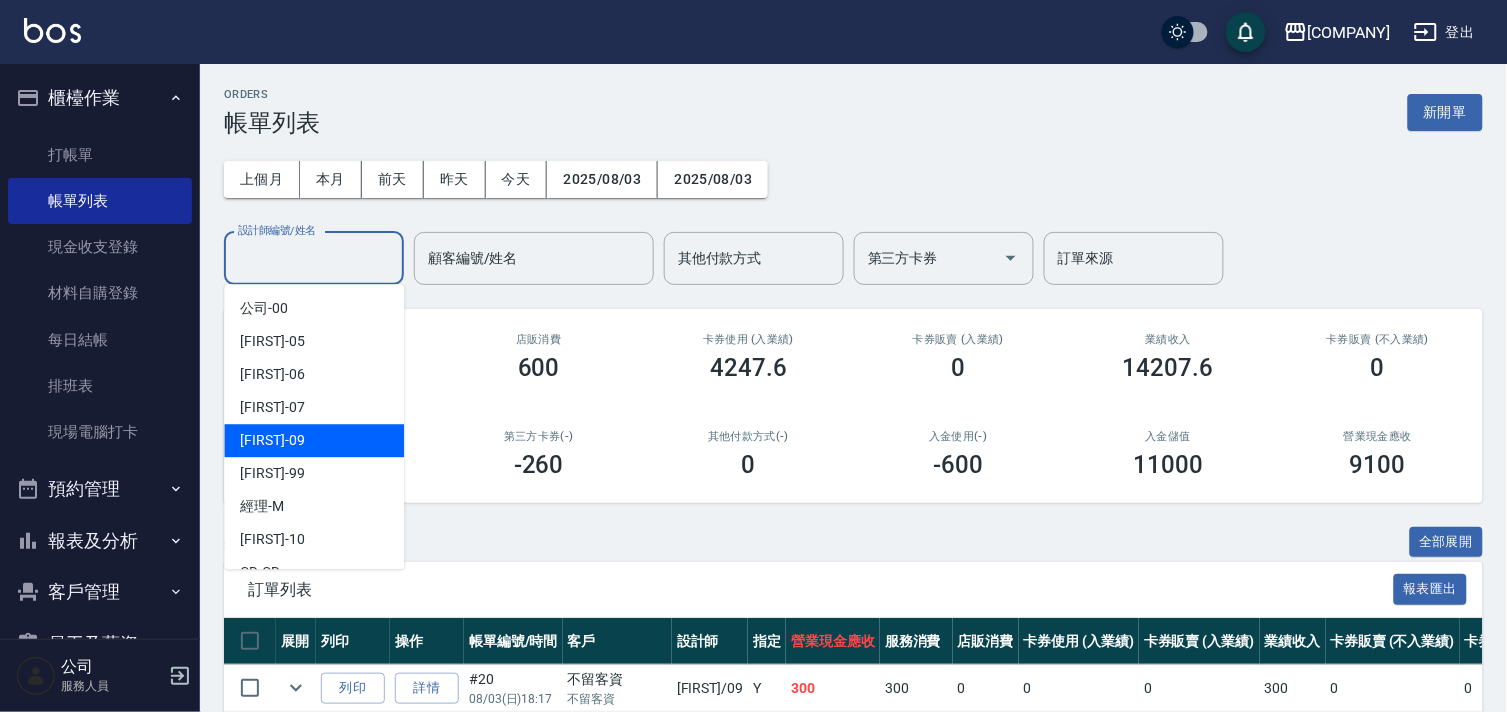 click on "TINA -09" at bounding box center (272, 440) 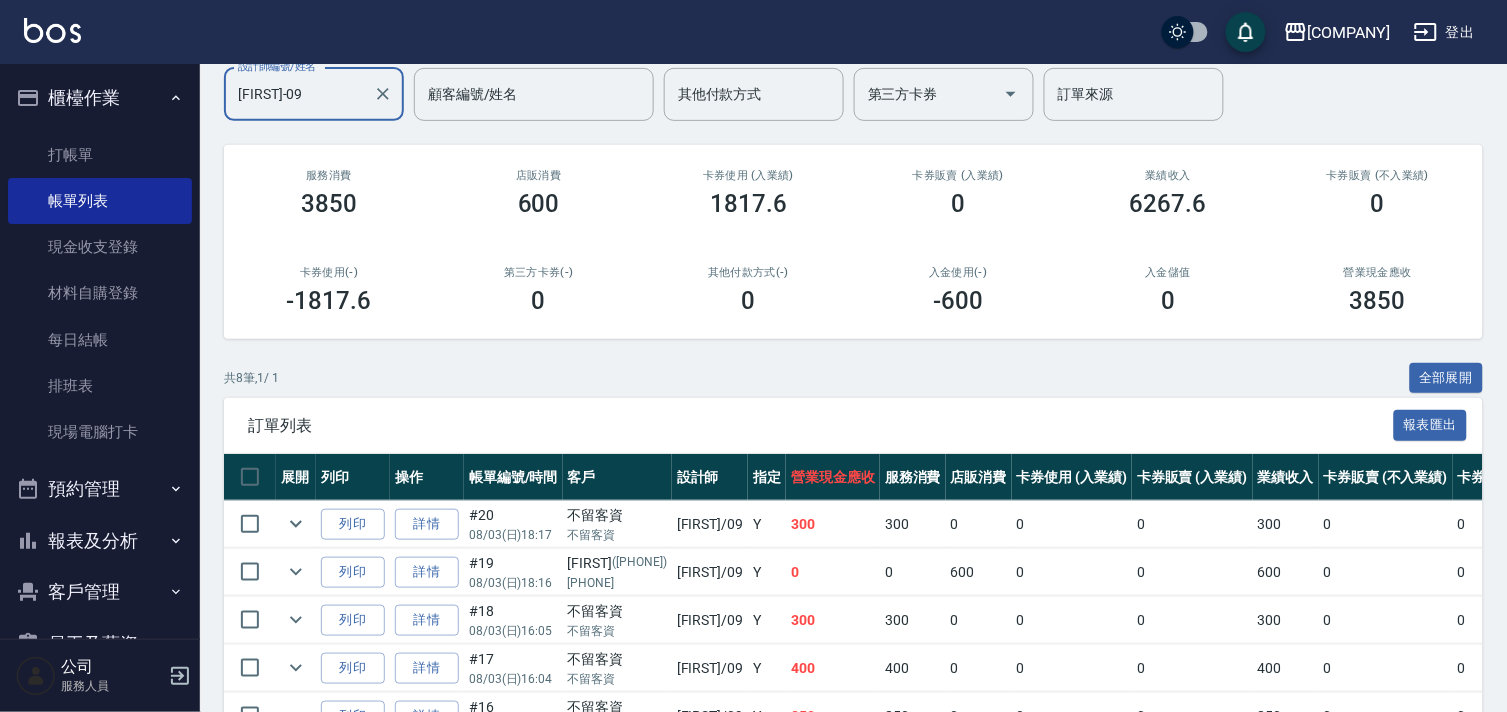 scroll, scrollTop: 333, scrollLeft: 0, axis: vertical 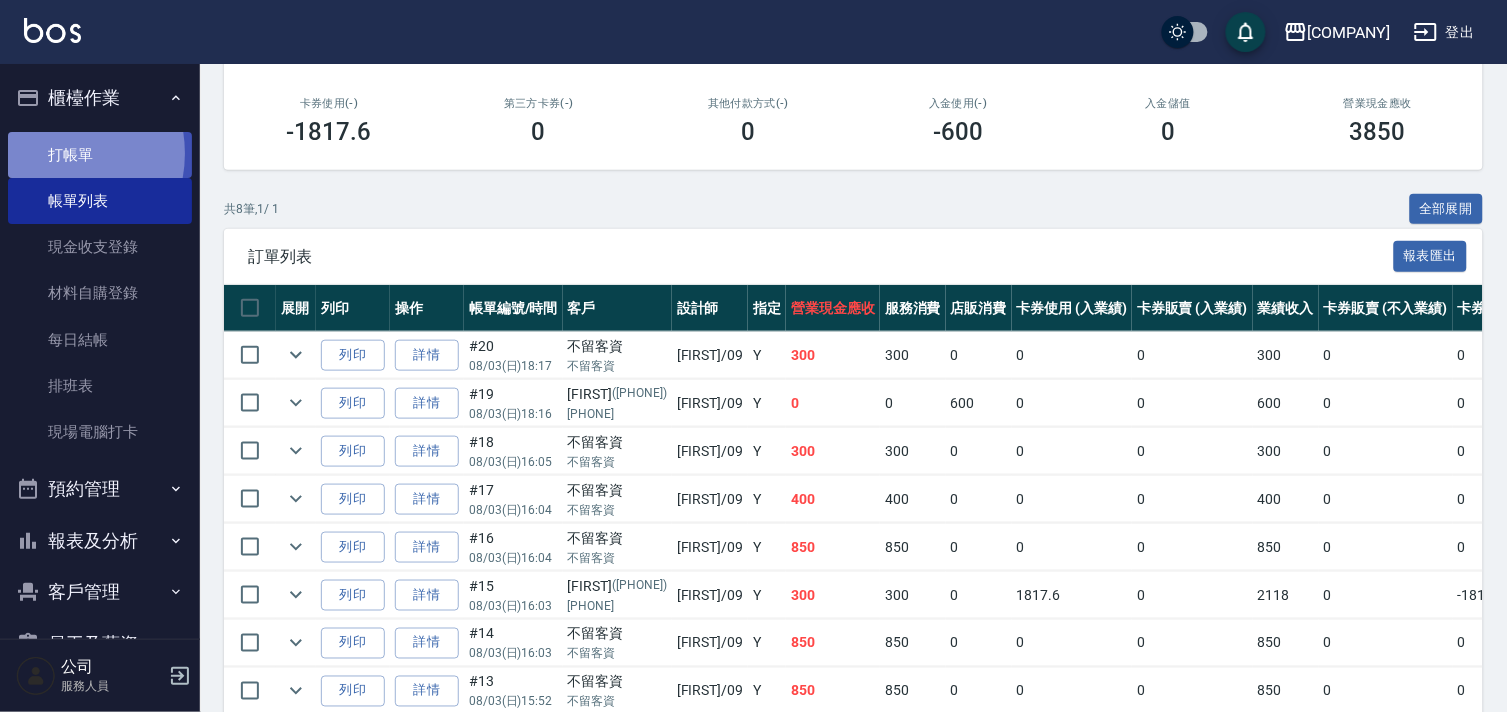 click on "打帳單" at bounding box center [100, 155] 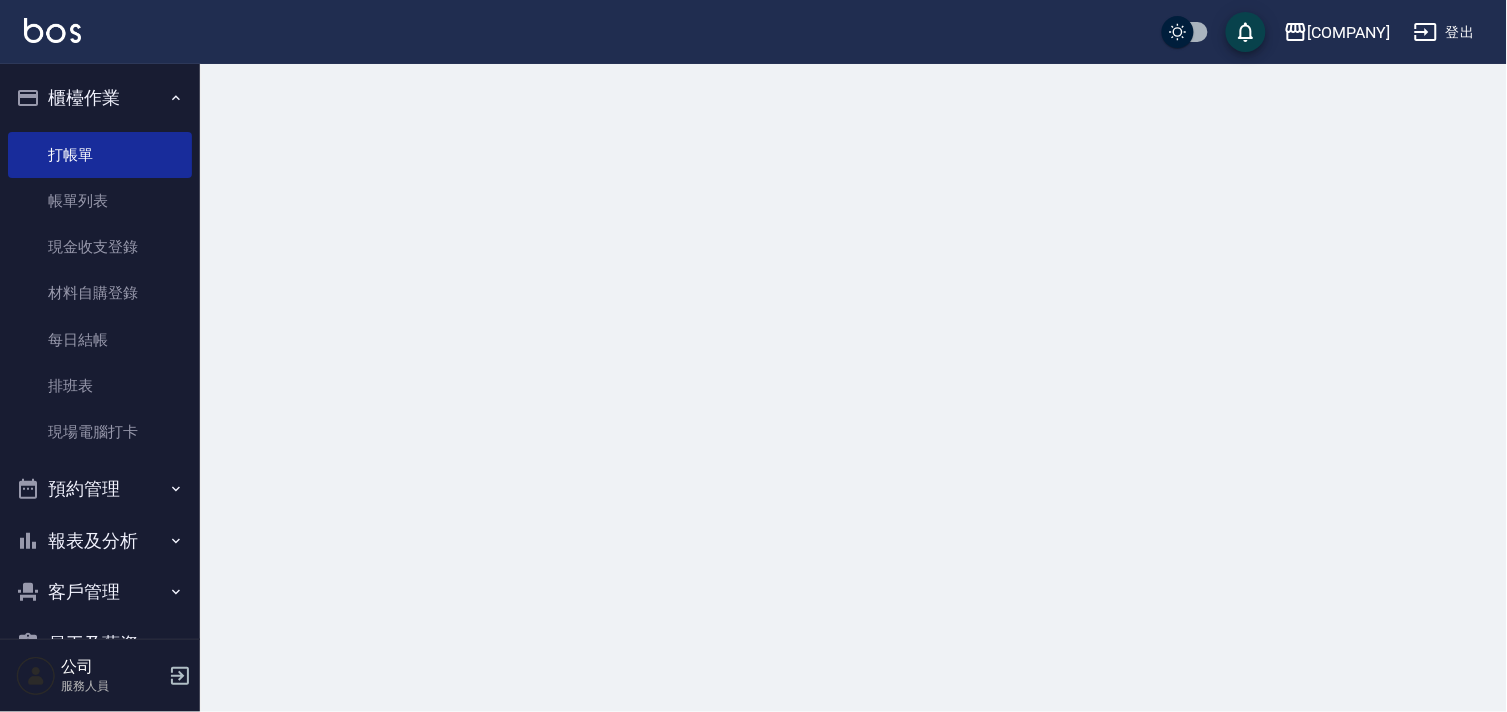 scroll, scrollTop: 0, scrollLeft: 0, axis: both 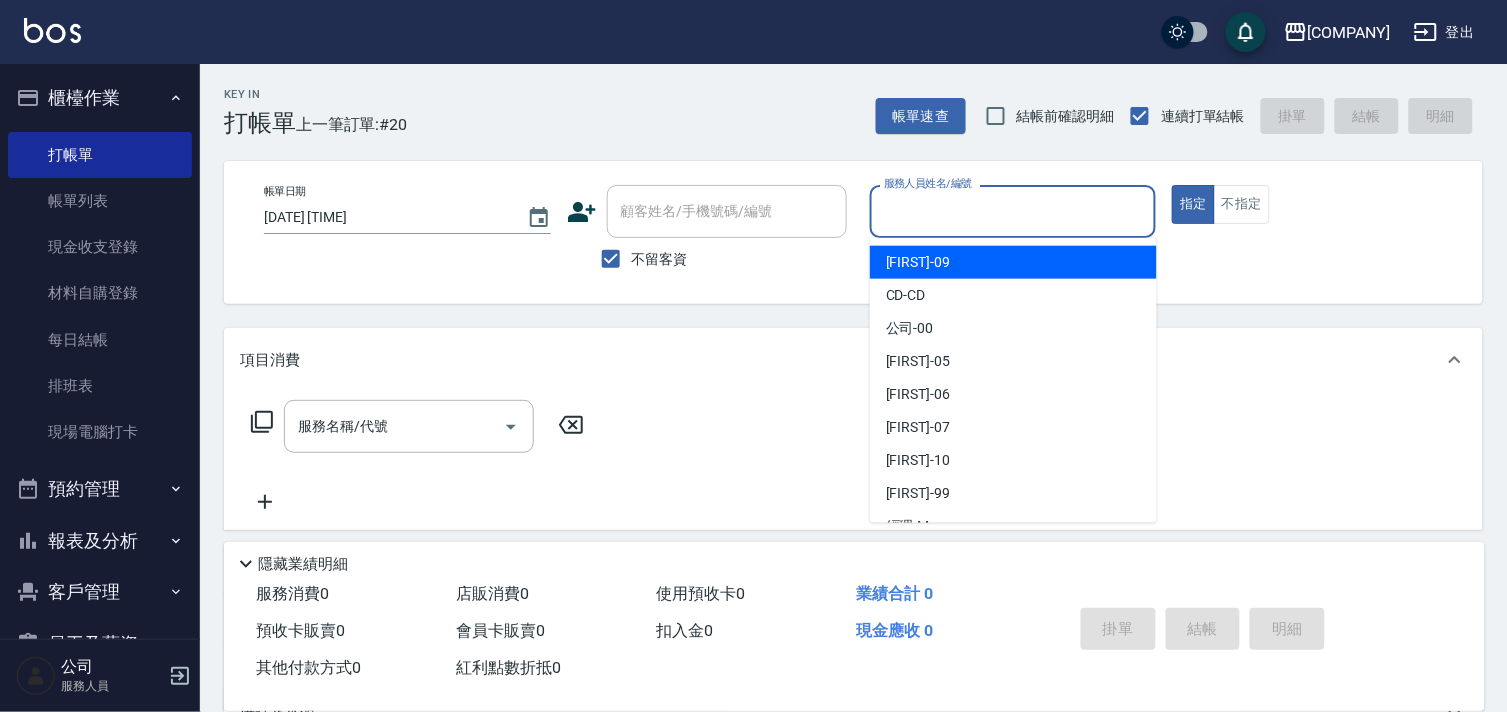 click on "服務人員姓名/編號" at bounding box center (1013, 211) 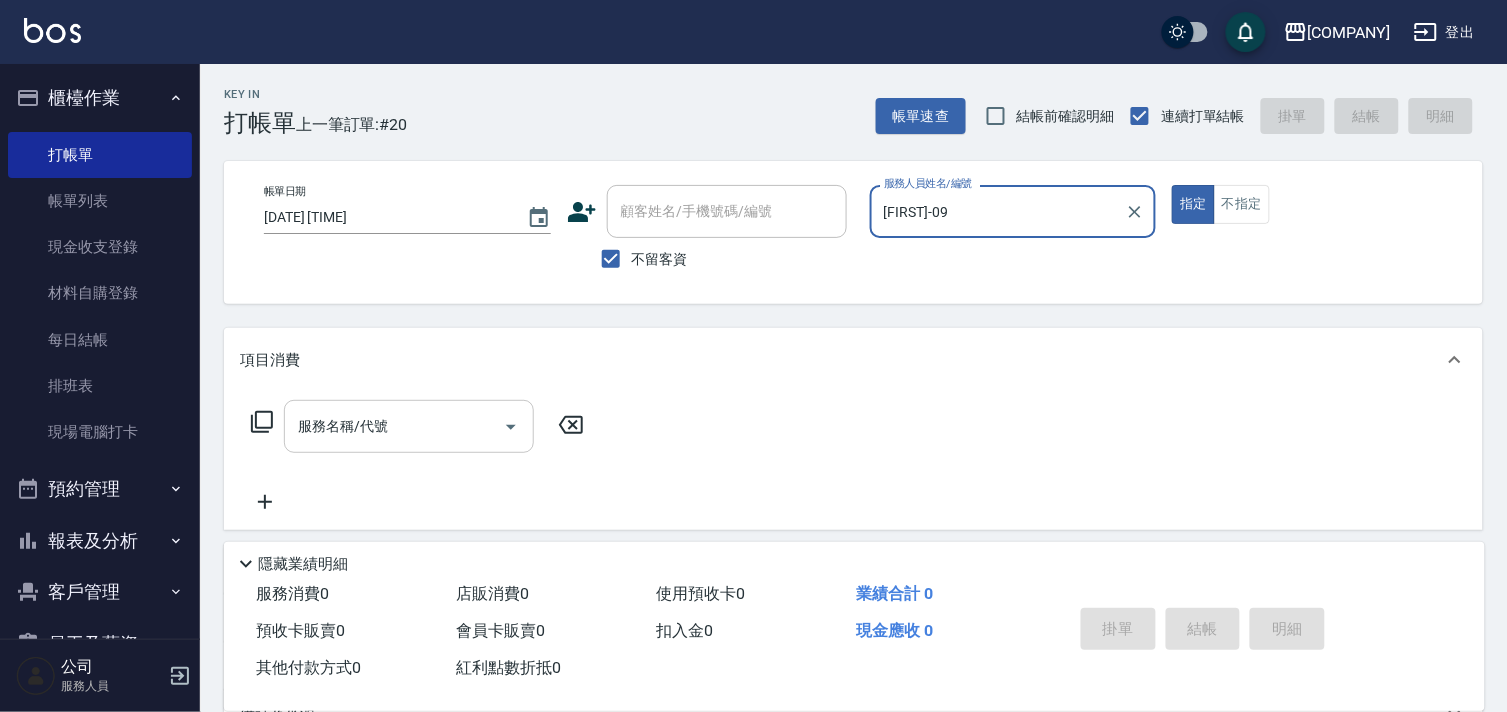 click on "服務名稱/代號" at bounding box center (394, 426) 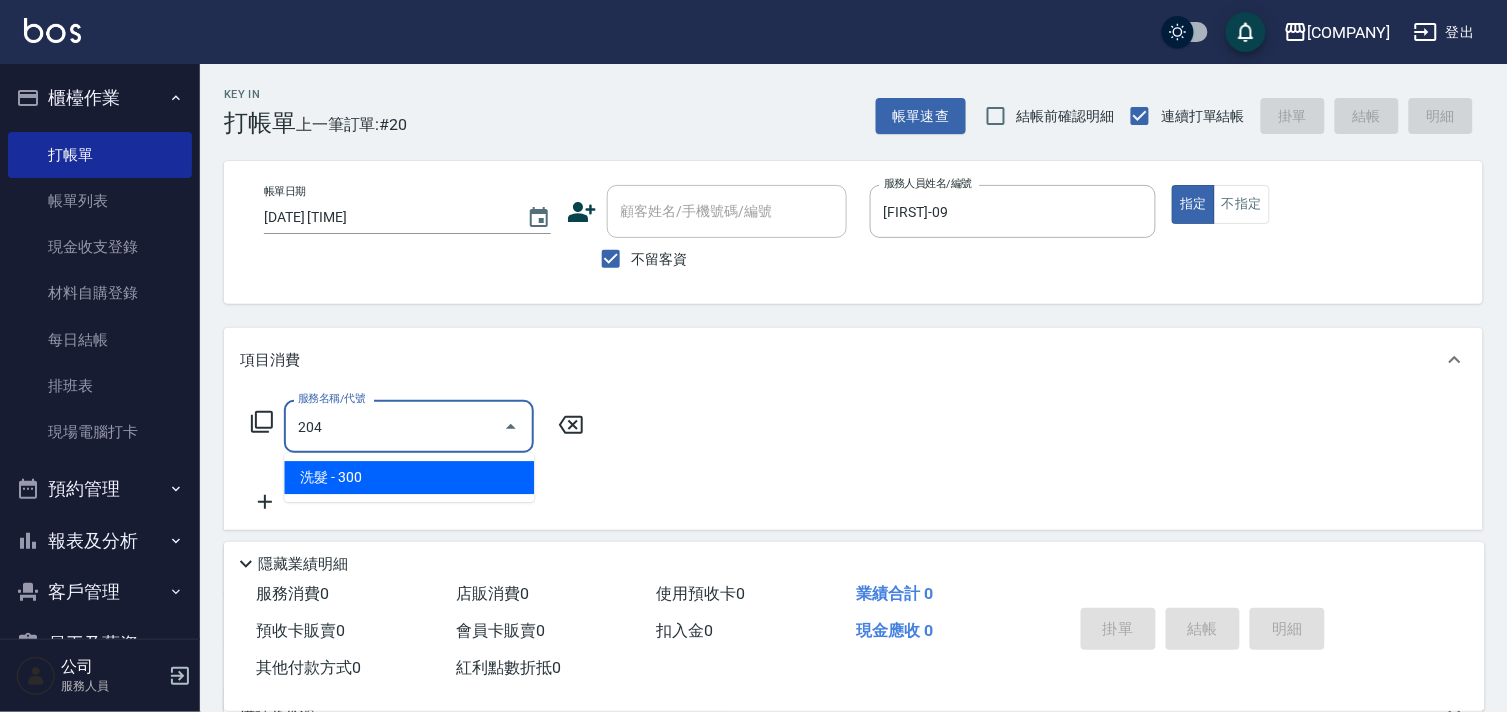 click on "洗髮 - 300" at bounding box center [409, 477] 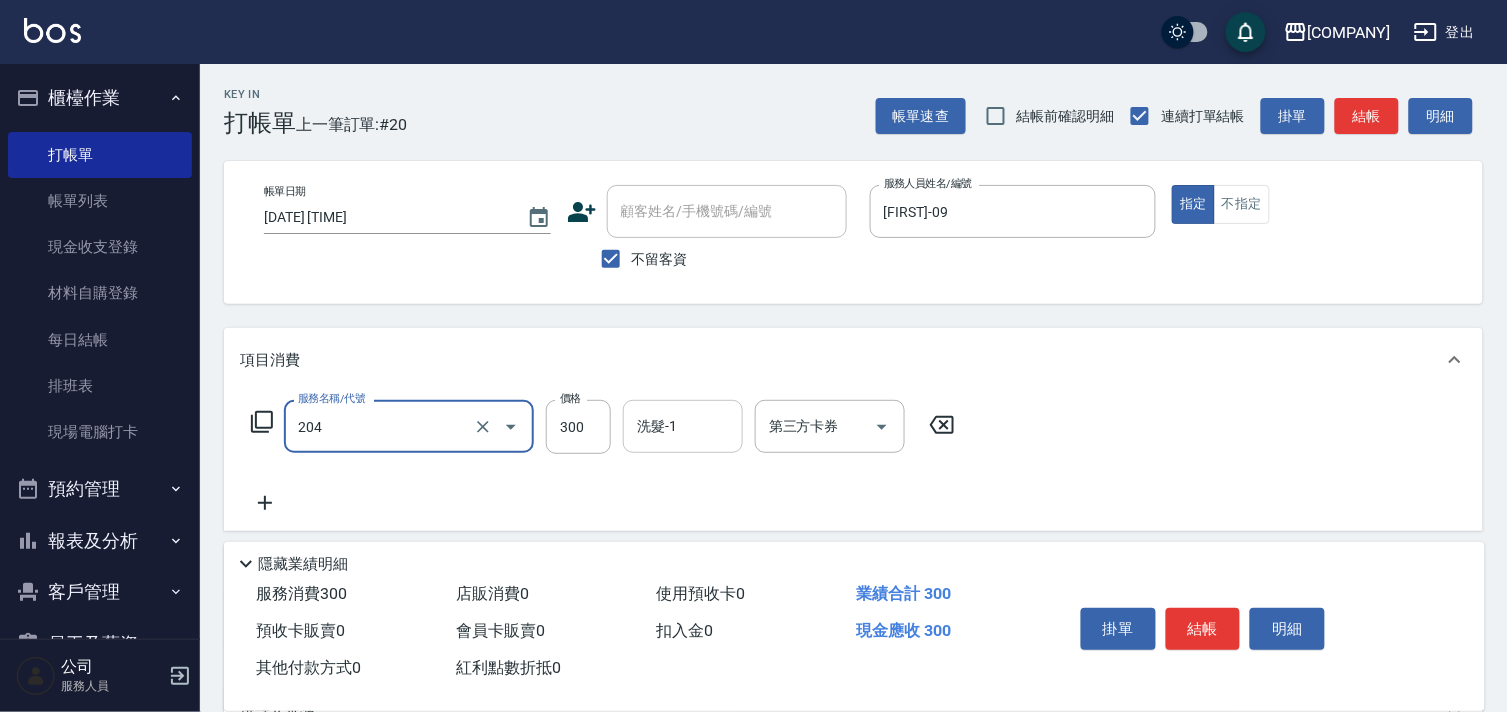 type on "洗髮(204)" 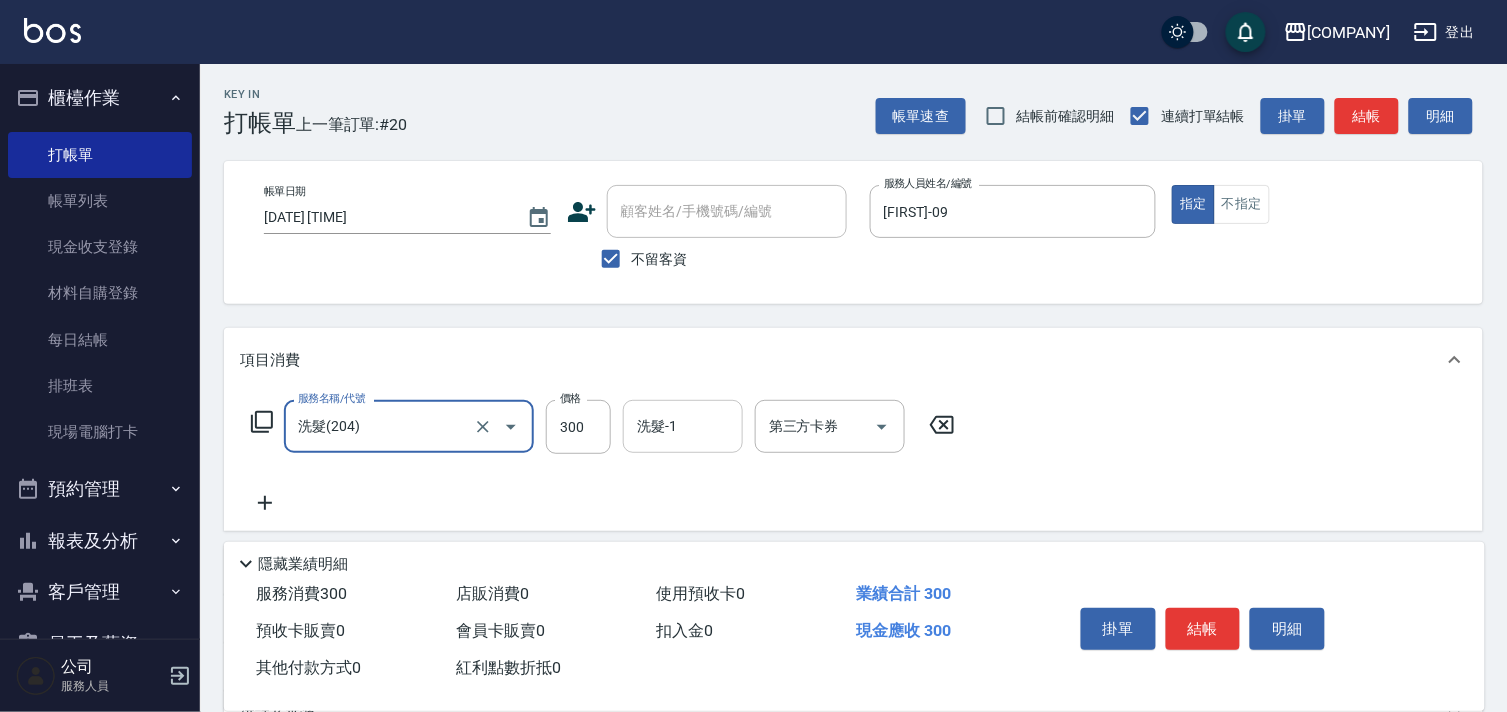 click on "洗髮-1 洗髮-1" at bounding box center (683, 426) 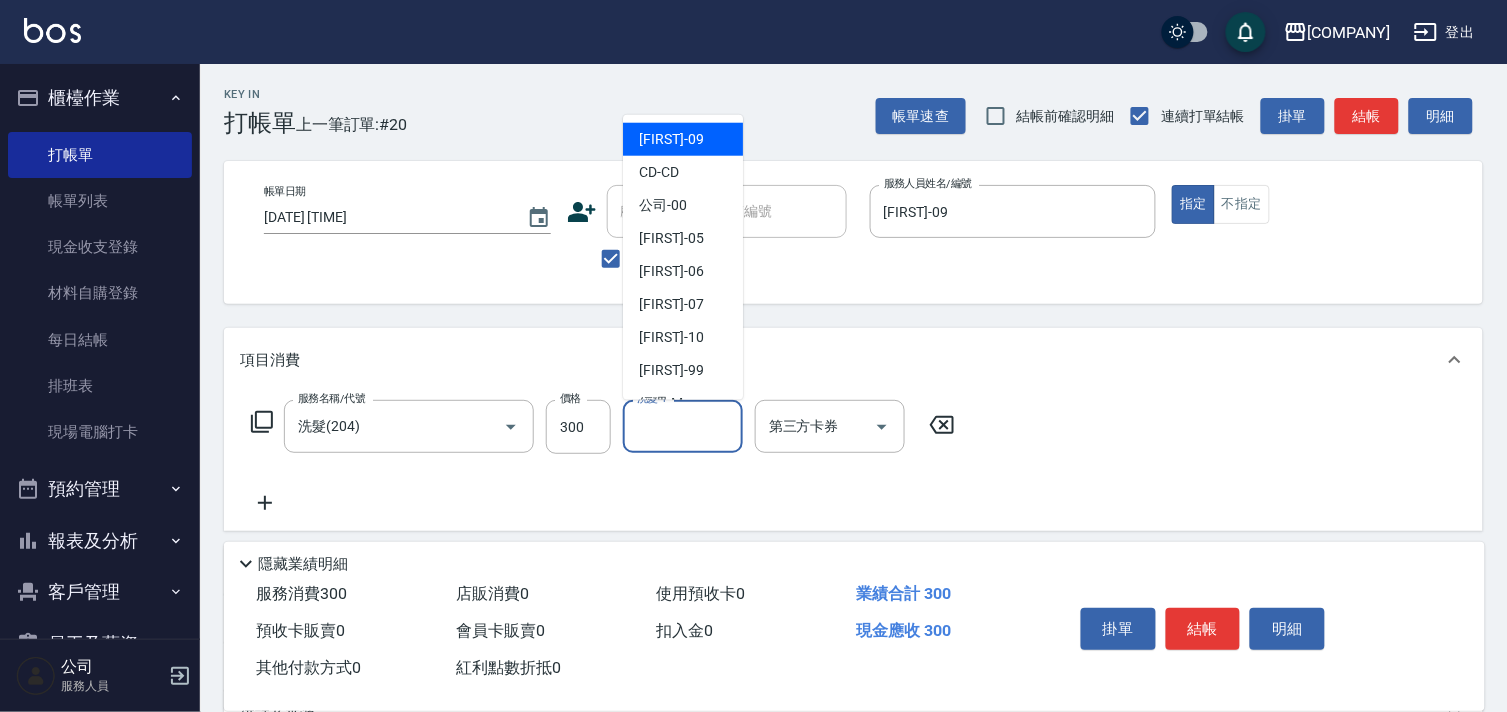 click on "TINA -09" at bounding box center [671, 139] 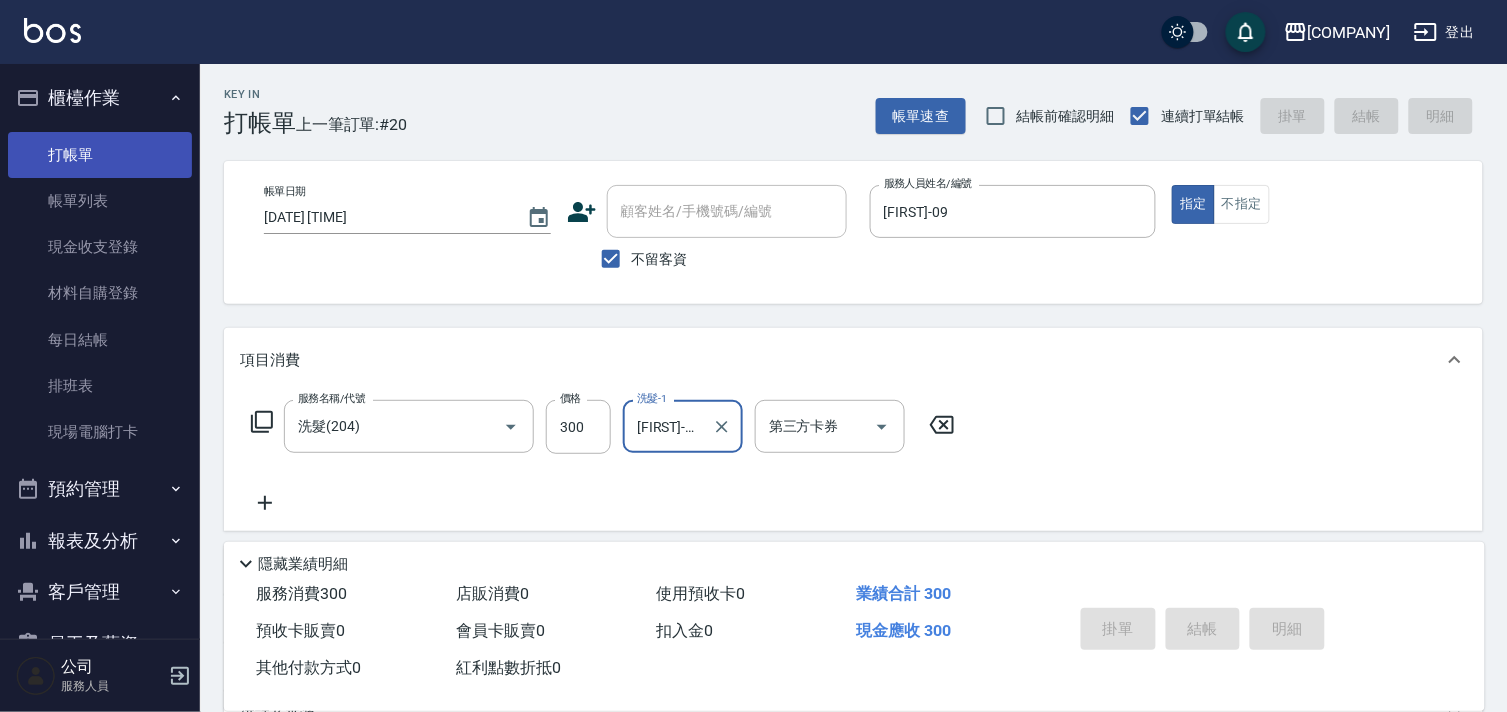 type 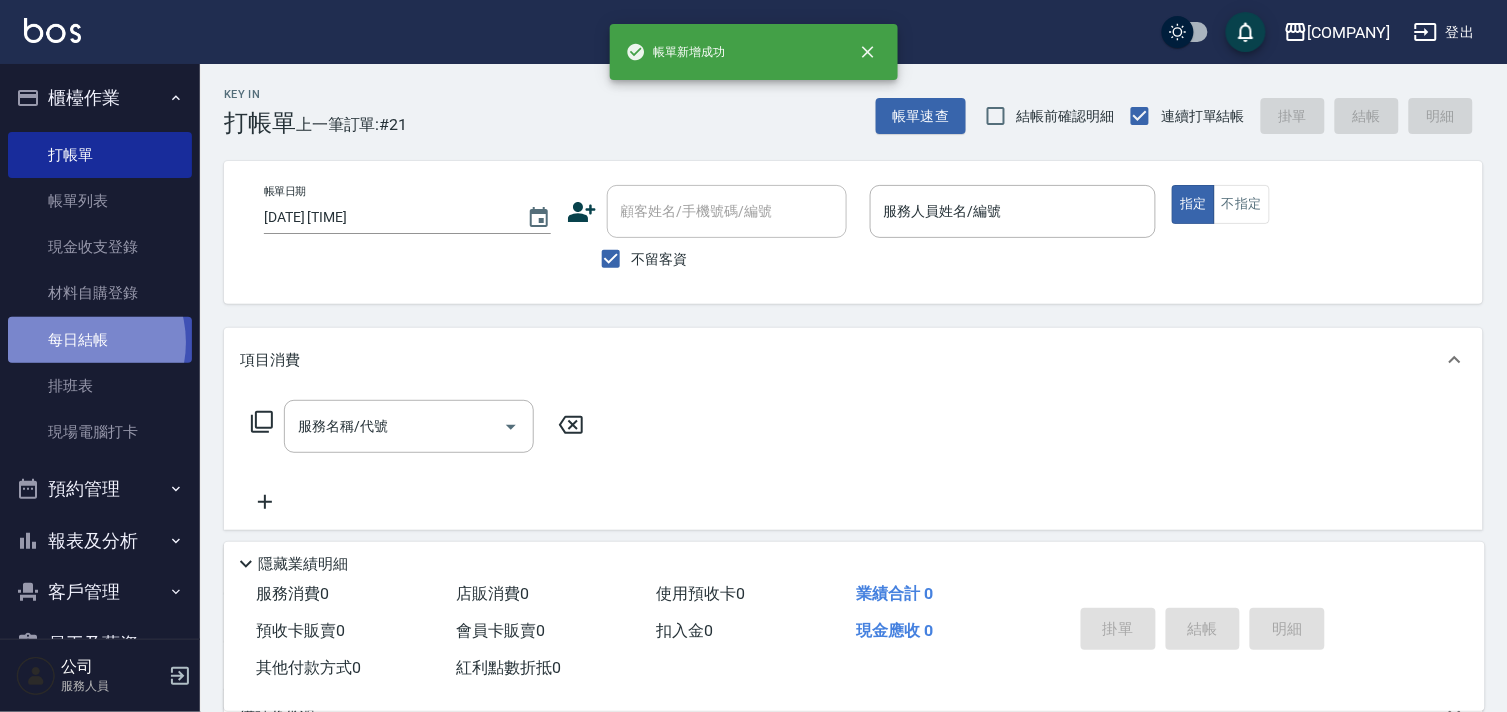 click on "每日結帳" at bounding box center (100, 340) 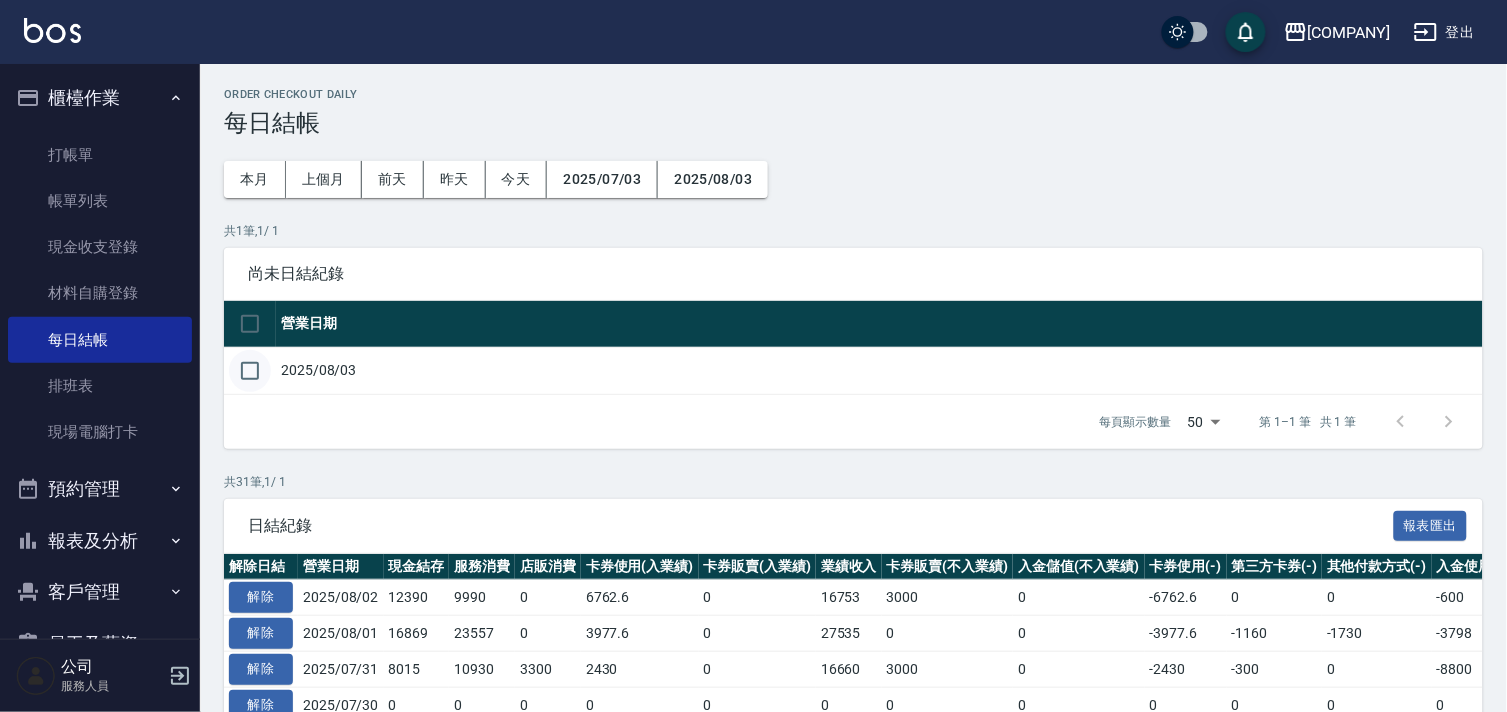 click at bounding box center [250, 371] 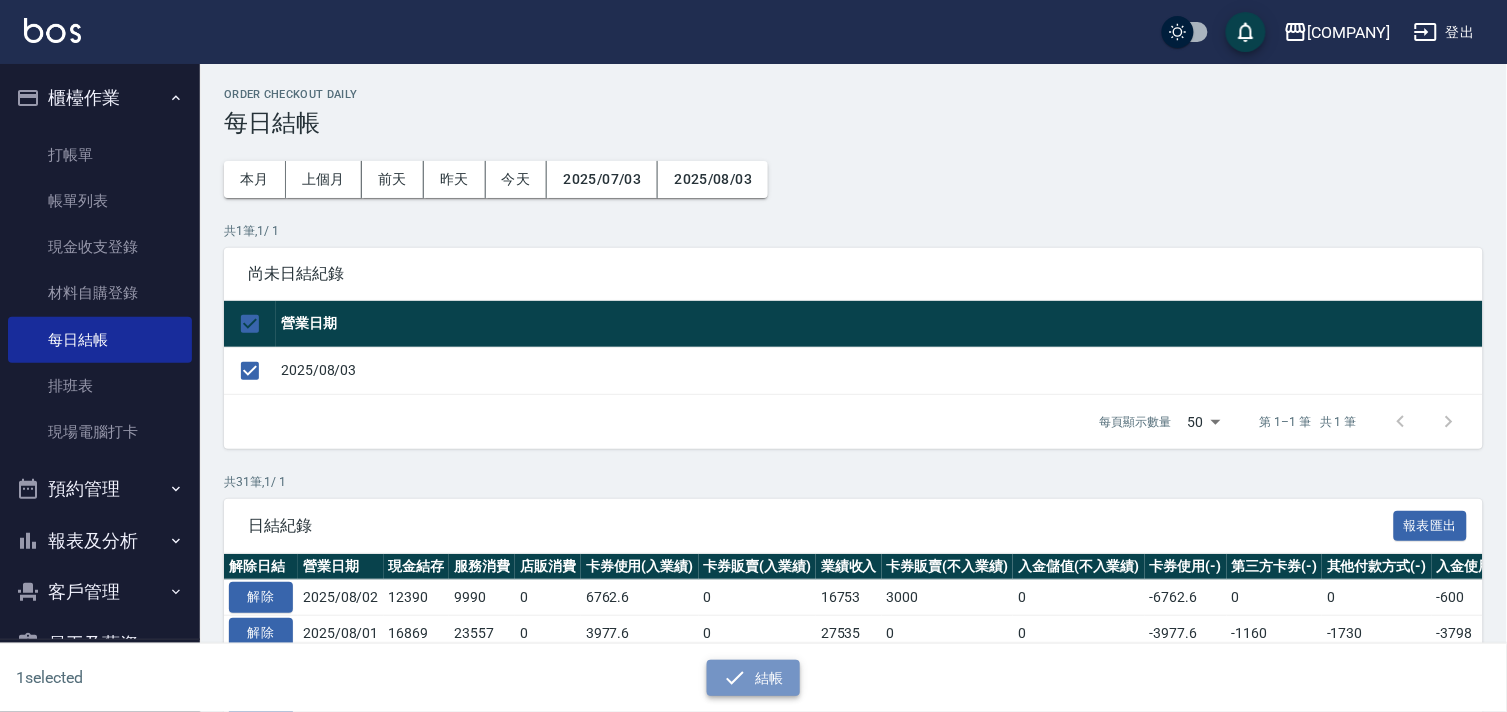 click 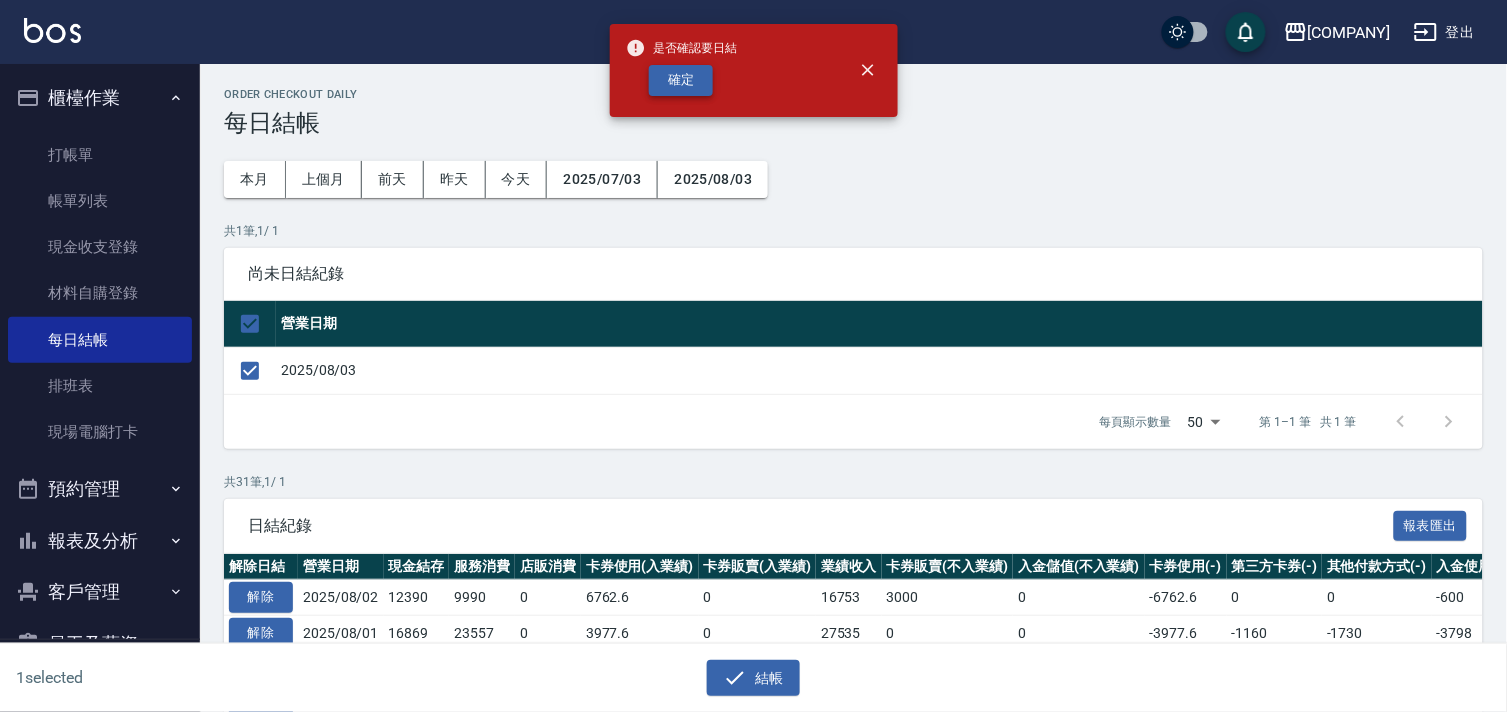 click on "確定" at bounding box center [681, 80] 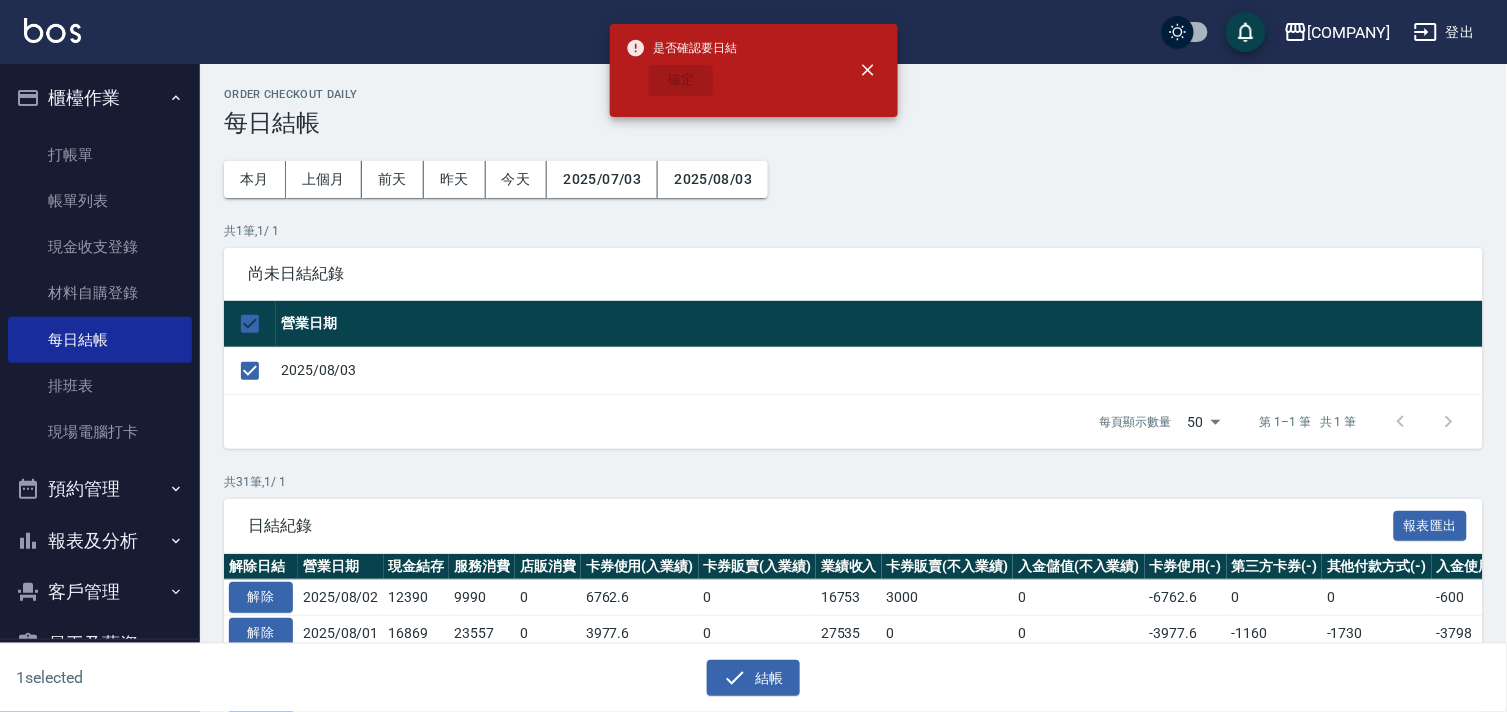 checkbox on "false" 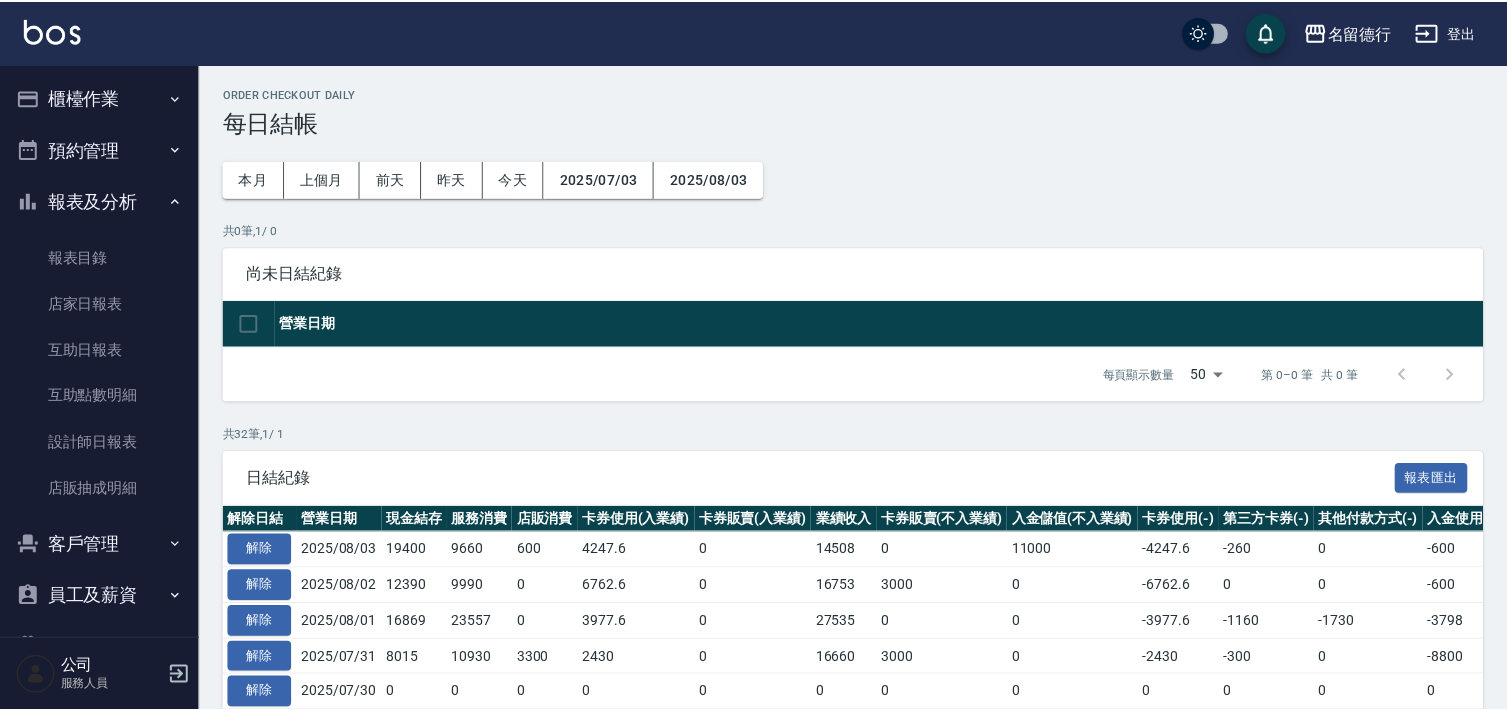 scroll, scrollTop: 0, scrollLeft: 0, axis: both 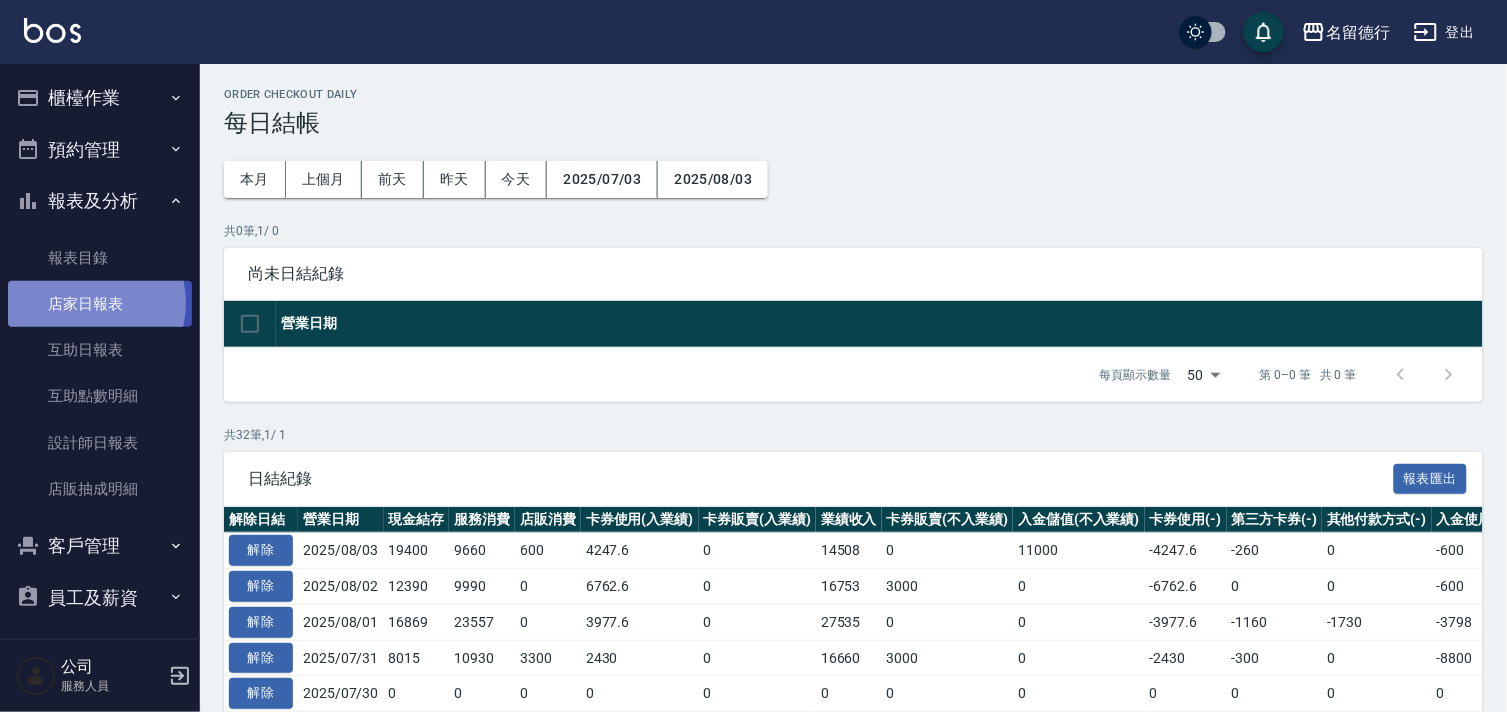 click on "店家日報表" at bounding box center [100, 304] 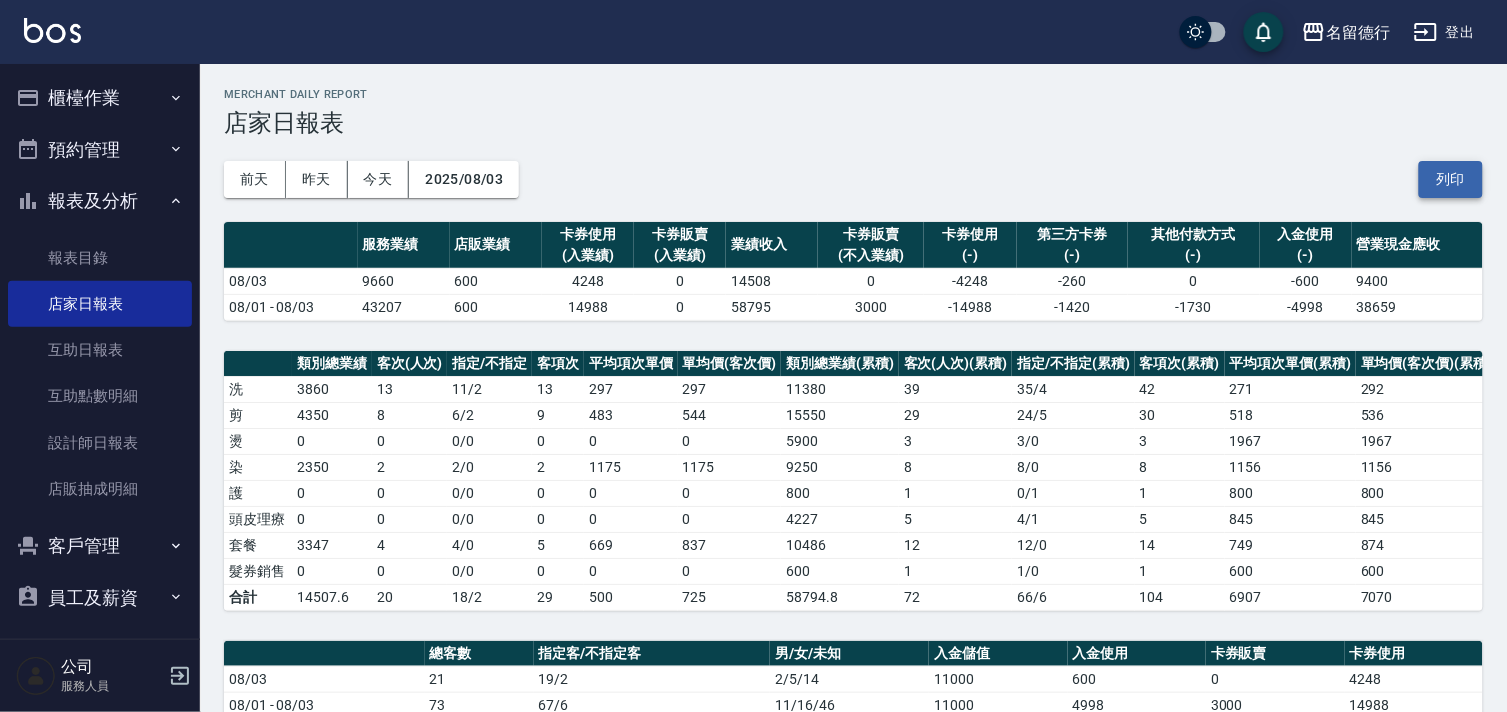click on "列印" at bounding box center [1451, 179] 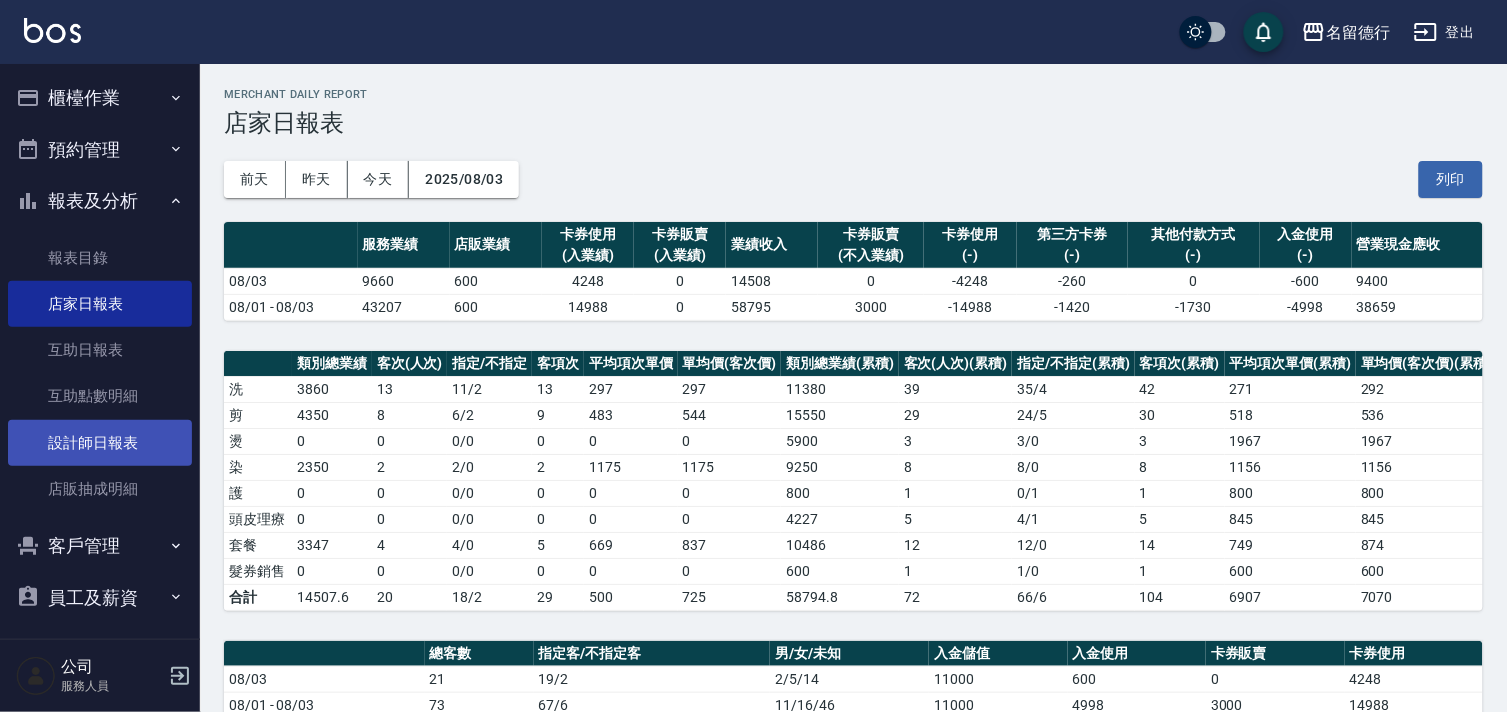 click on "設計師日報表" at bounding box center (100, 443) 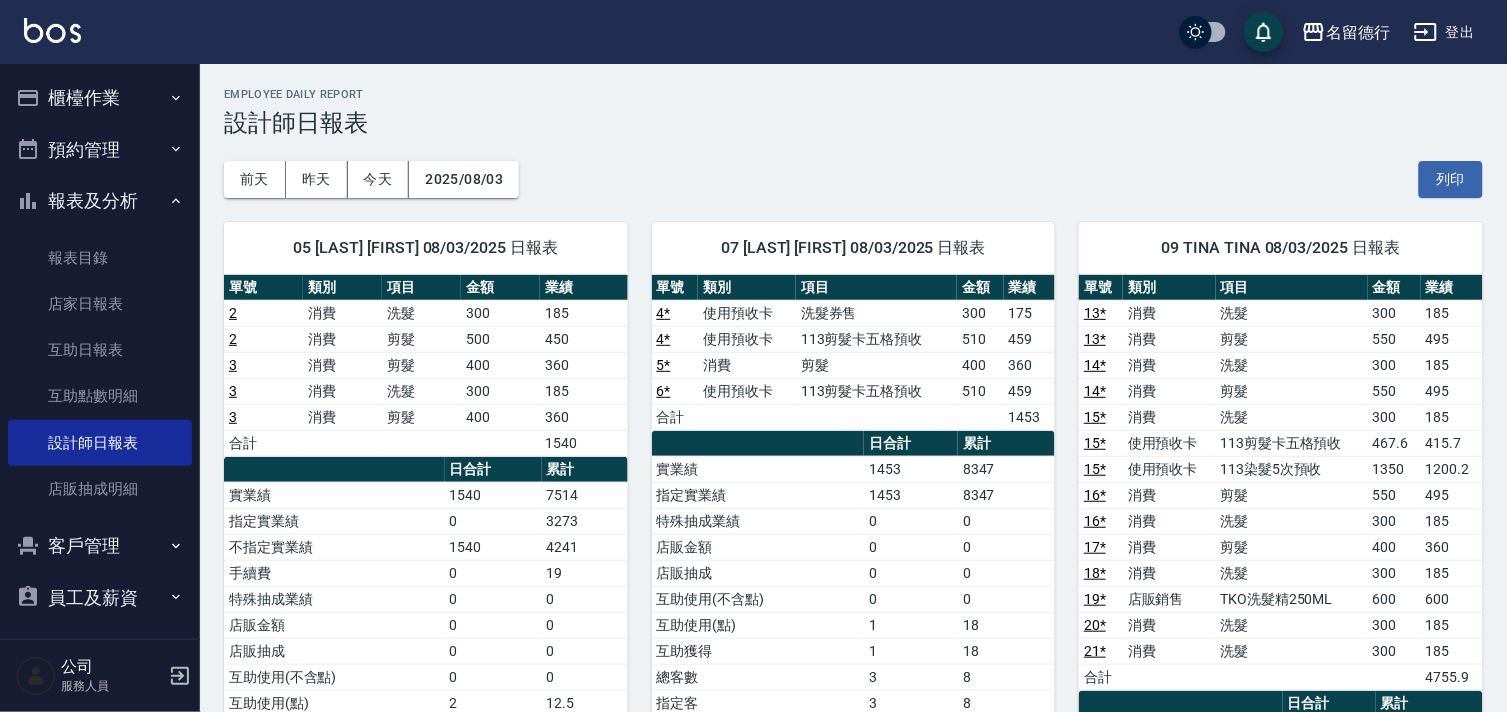 scroll, scrollTop: 111, scrollLeft: 0, axis: vertical 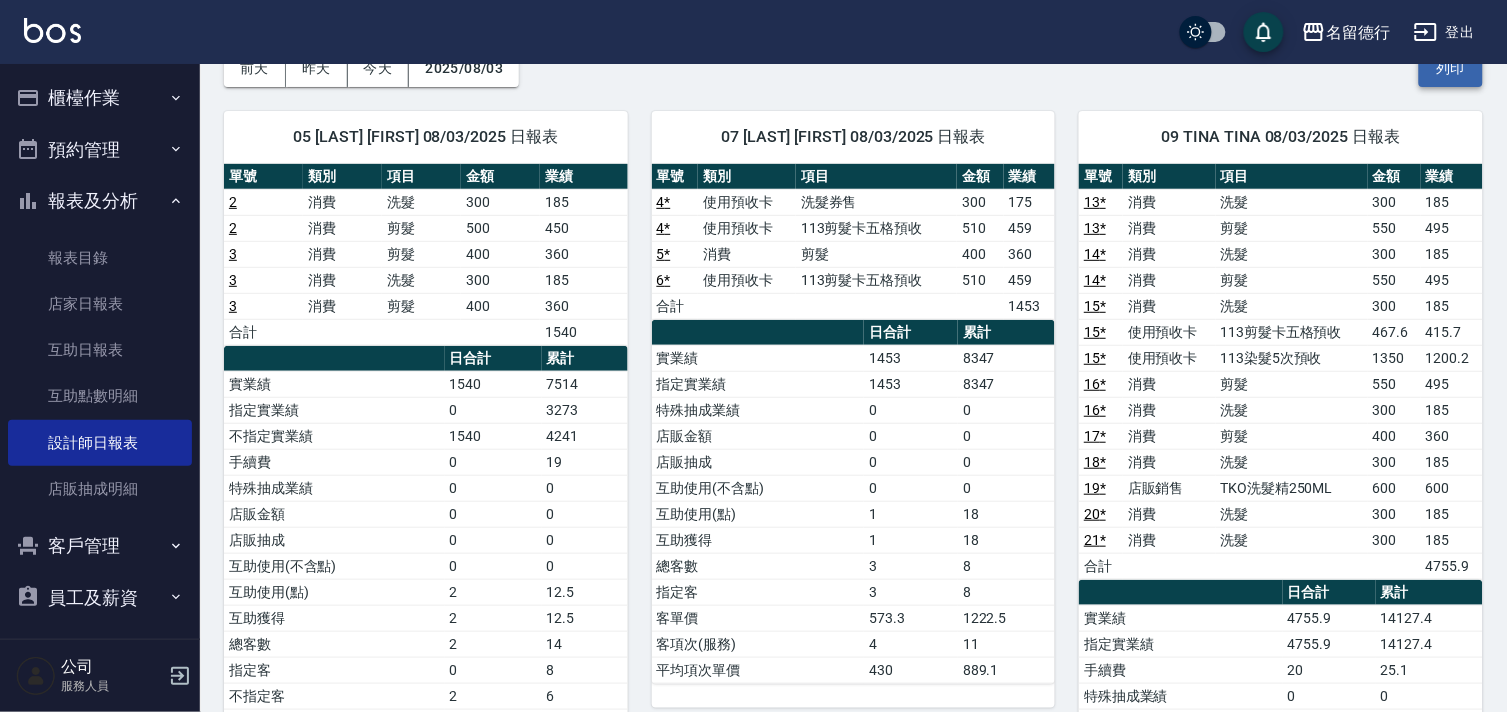 click on "列印" at bounding box center (1451, 68) 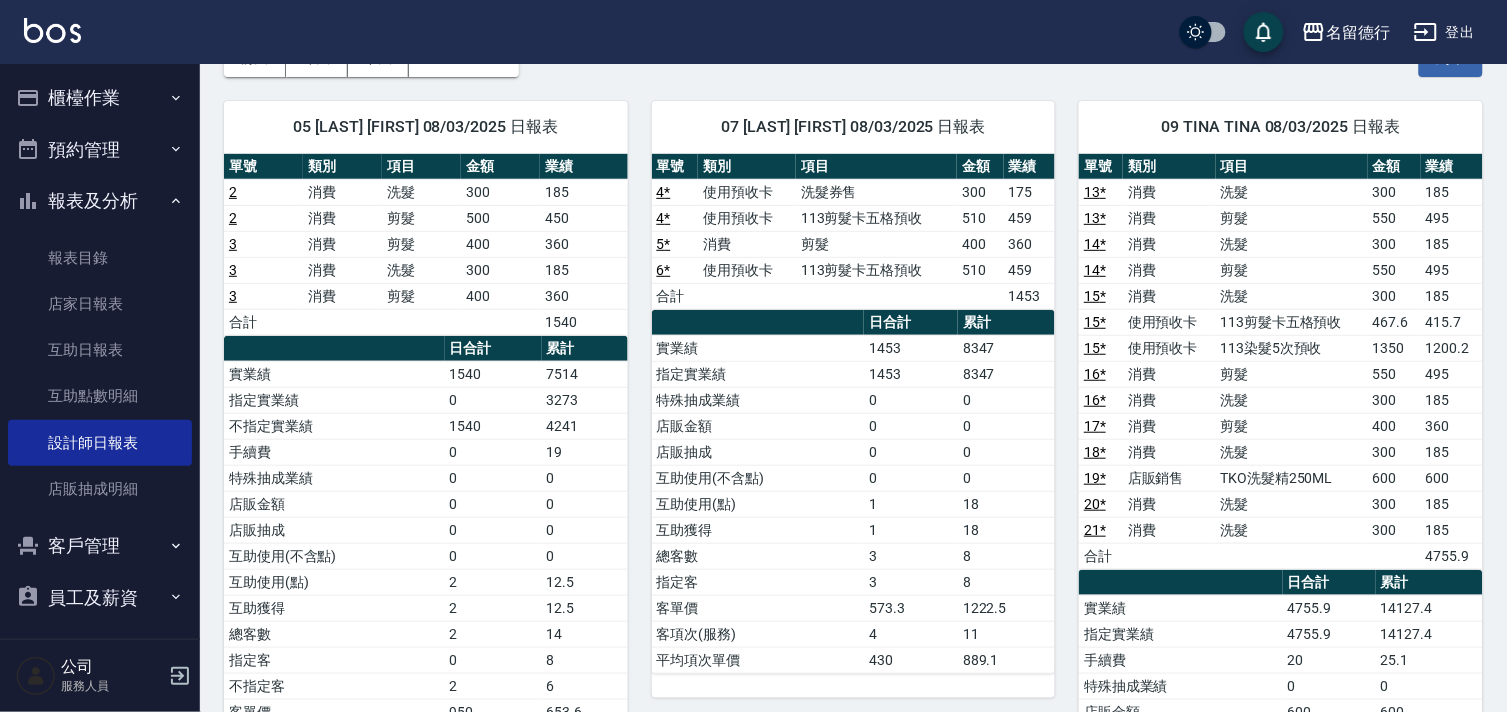 scroll, scrollTop: 0, scrollLeft: 0, axis: both 